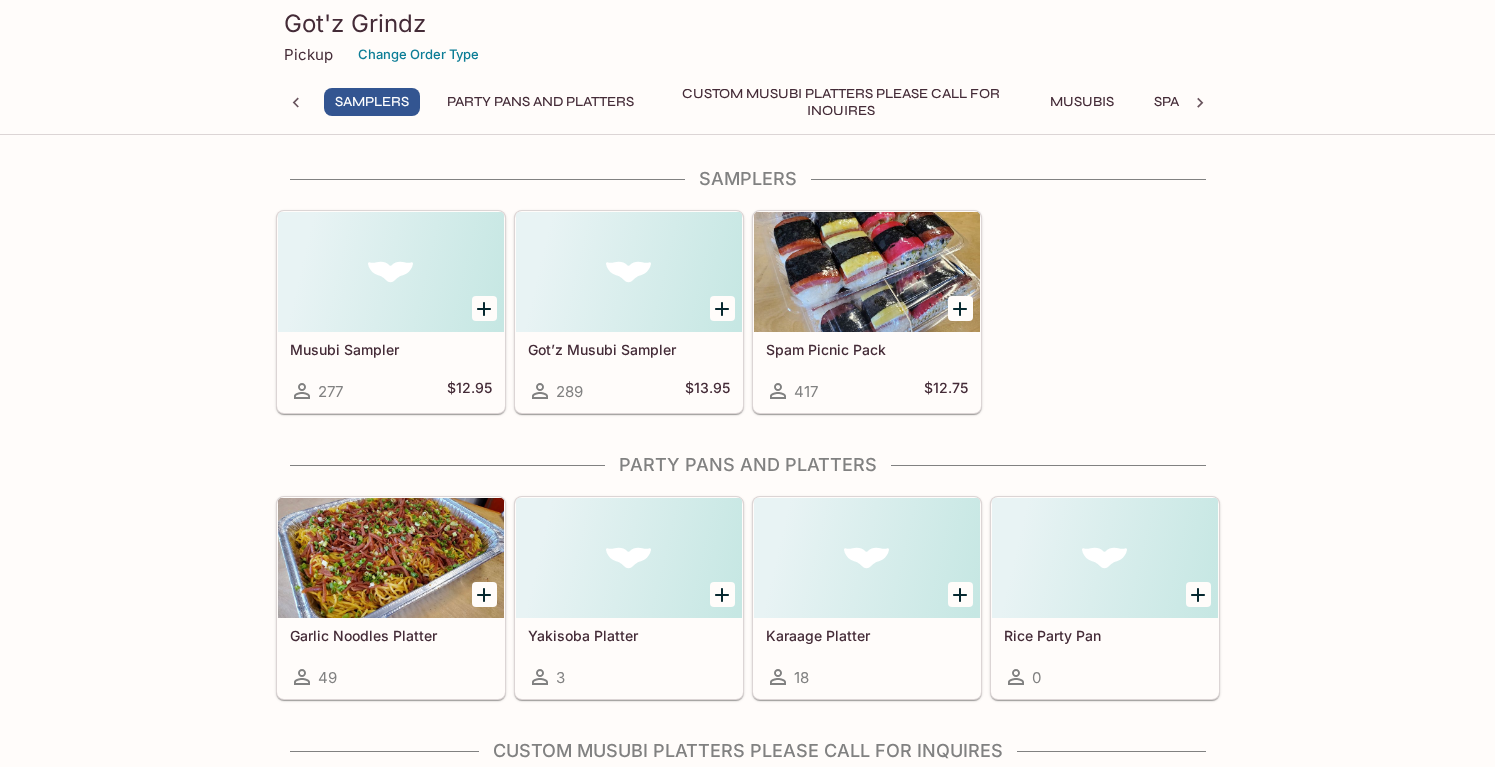 scroll, scrollTop: 0, scrollLeft: 0, axis: both 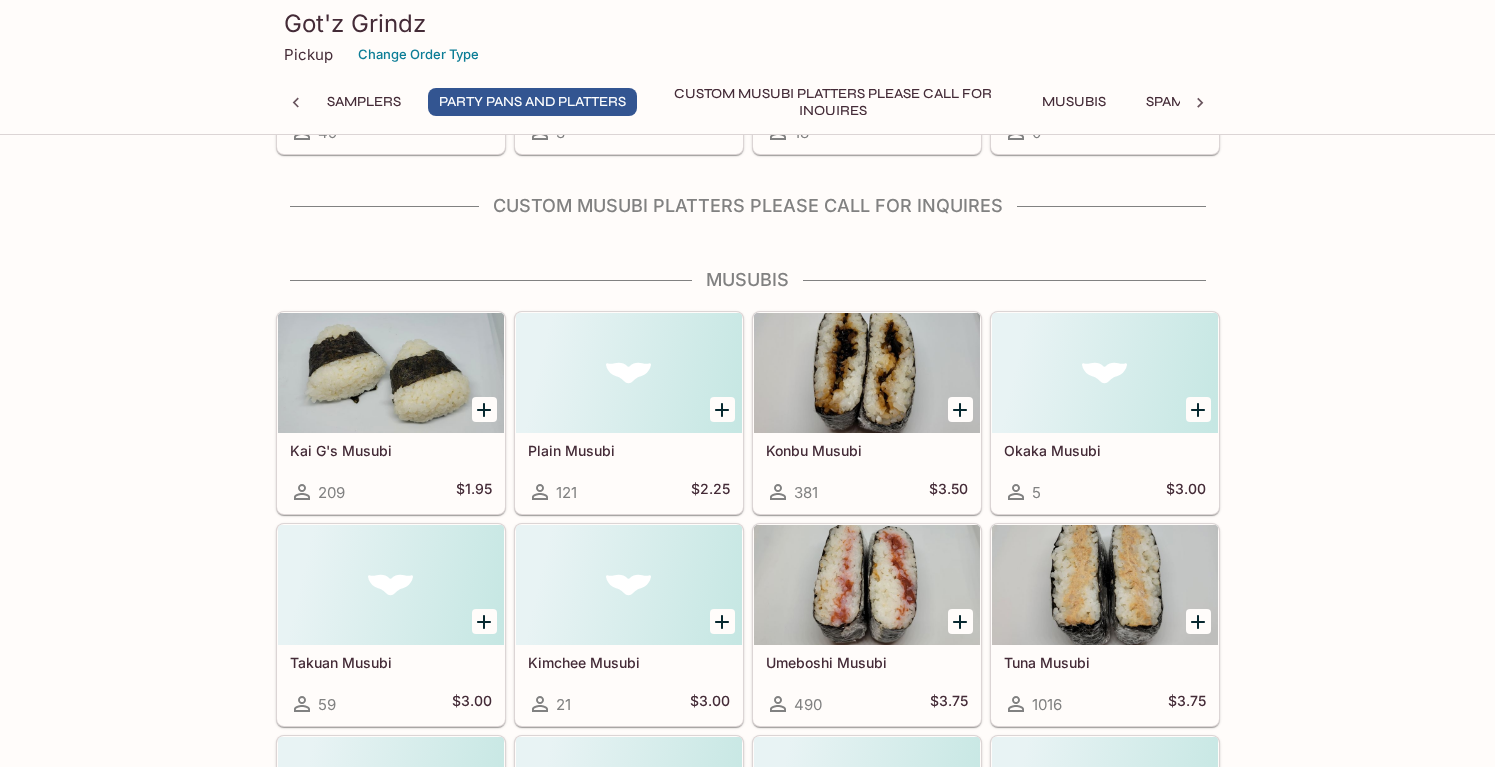 click 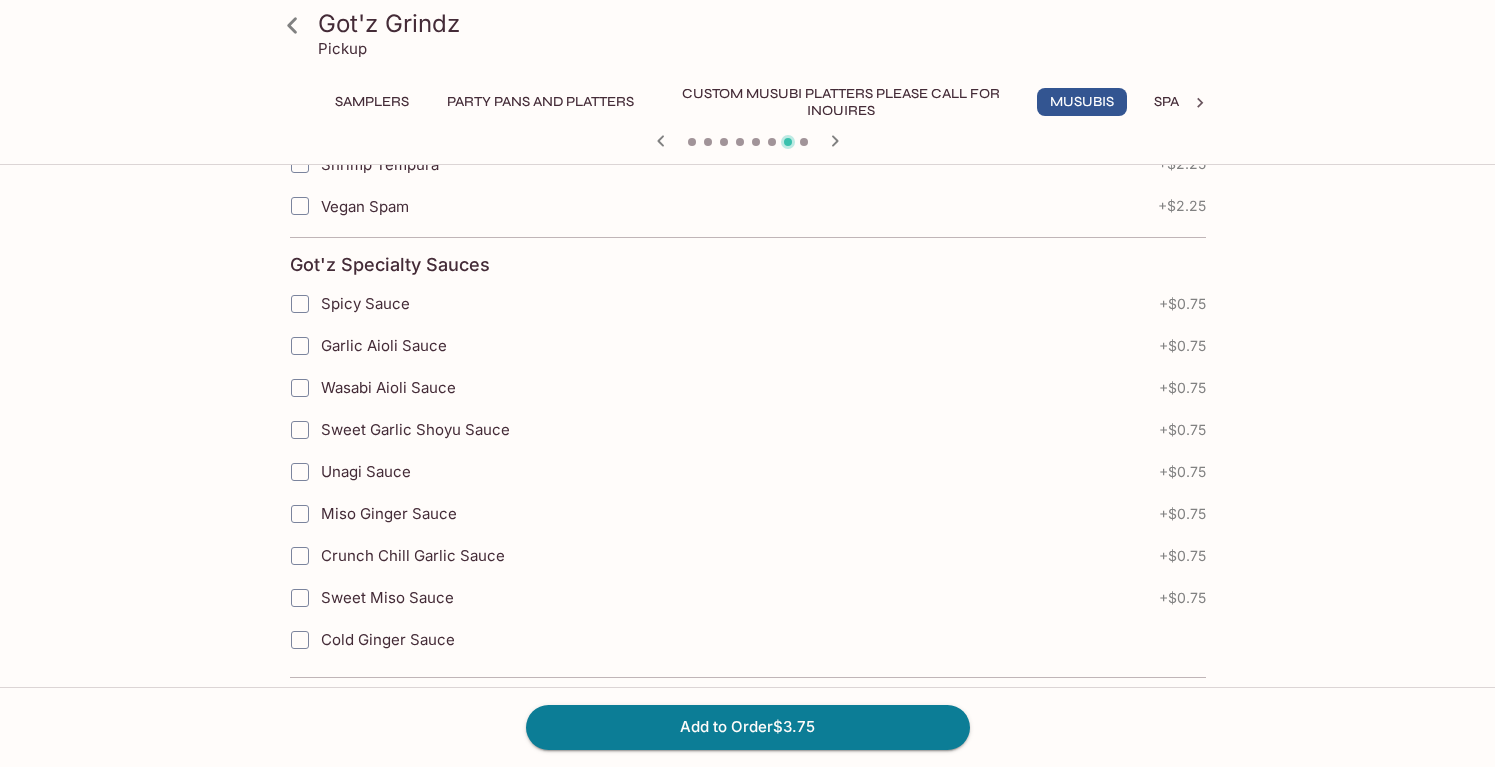scroll, scrollTop: 1693, scrollLeft: 0, axis: vertical 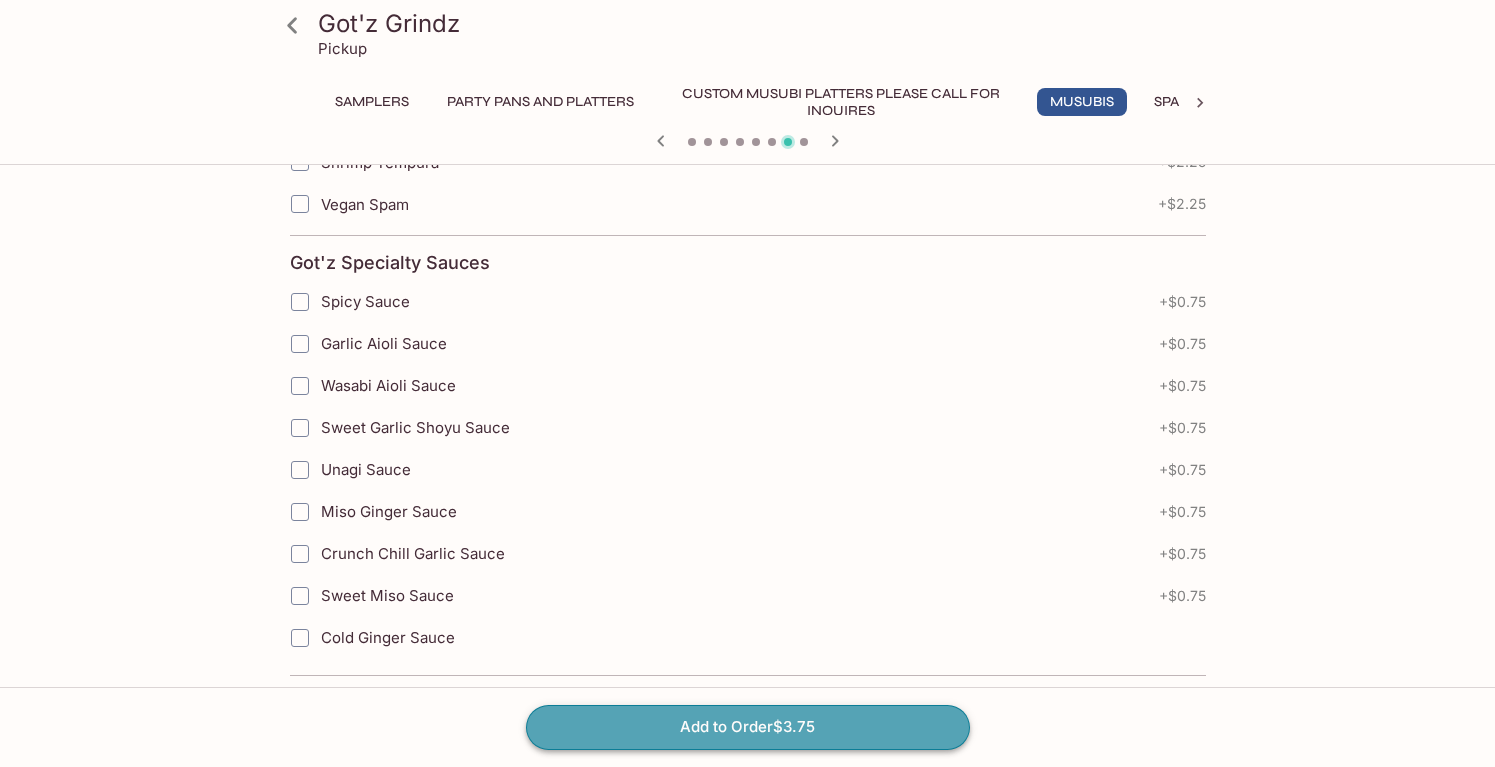 click on "Add to Order  $3.75" at bounding box center (748, 727) 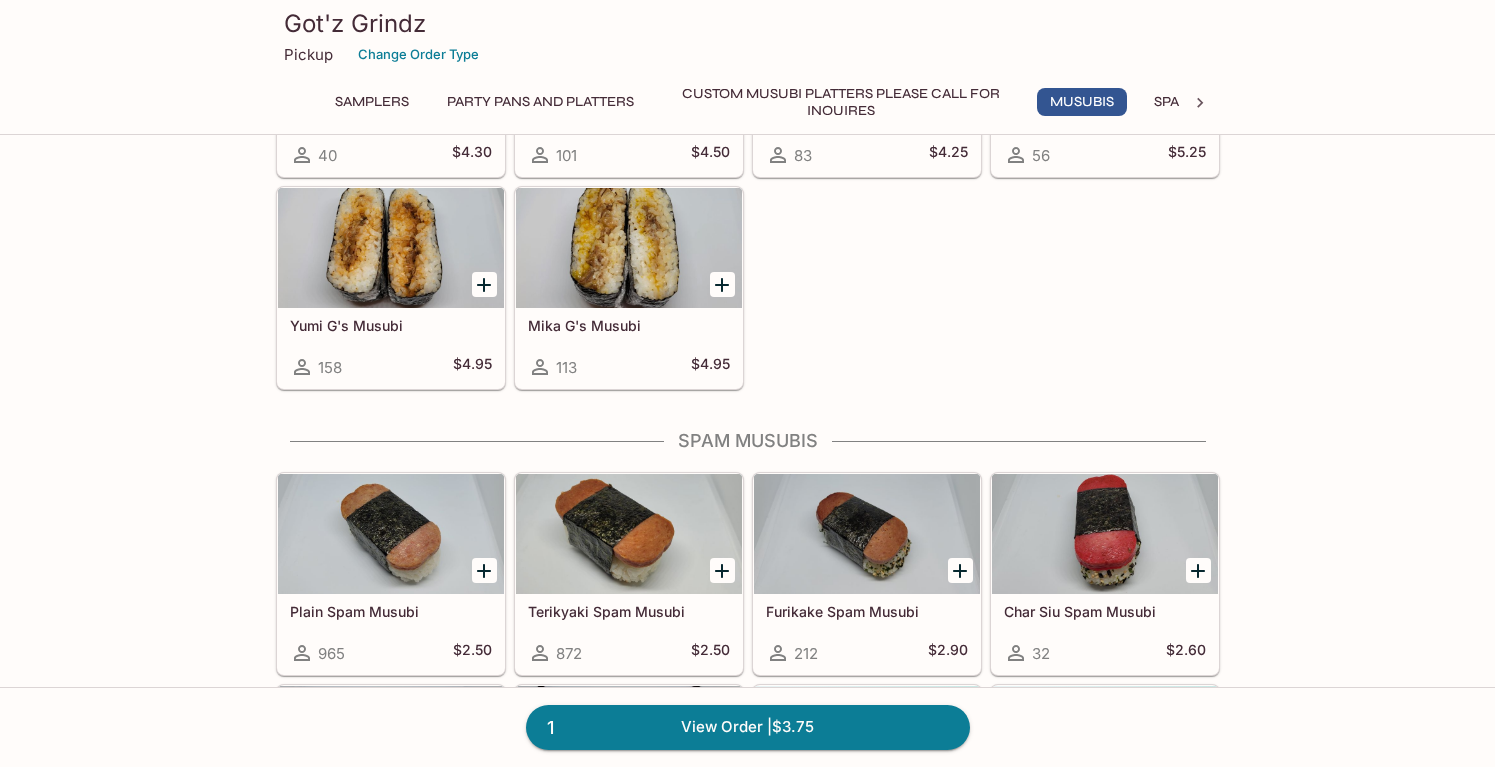 scroll, scrollTop: 2285, scrollLeft: 0, axis: vertical 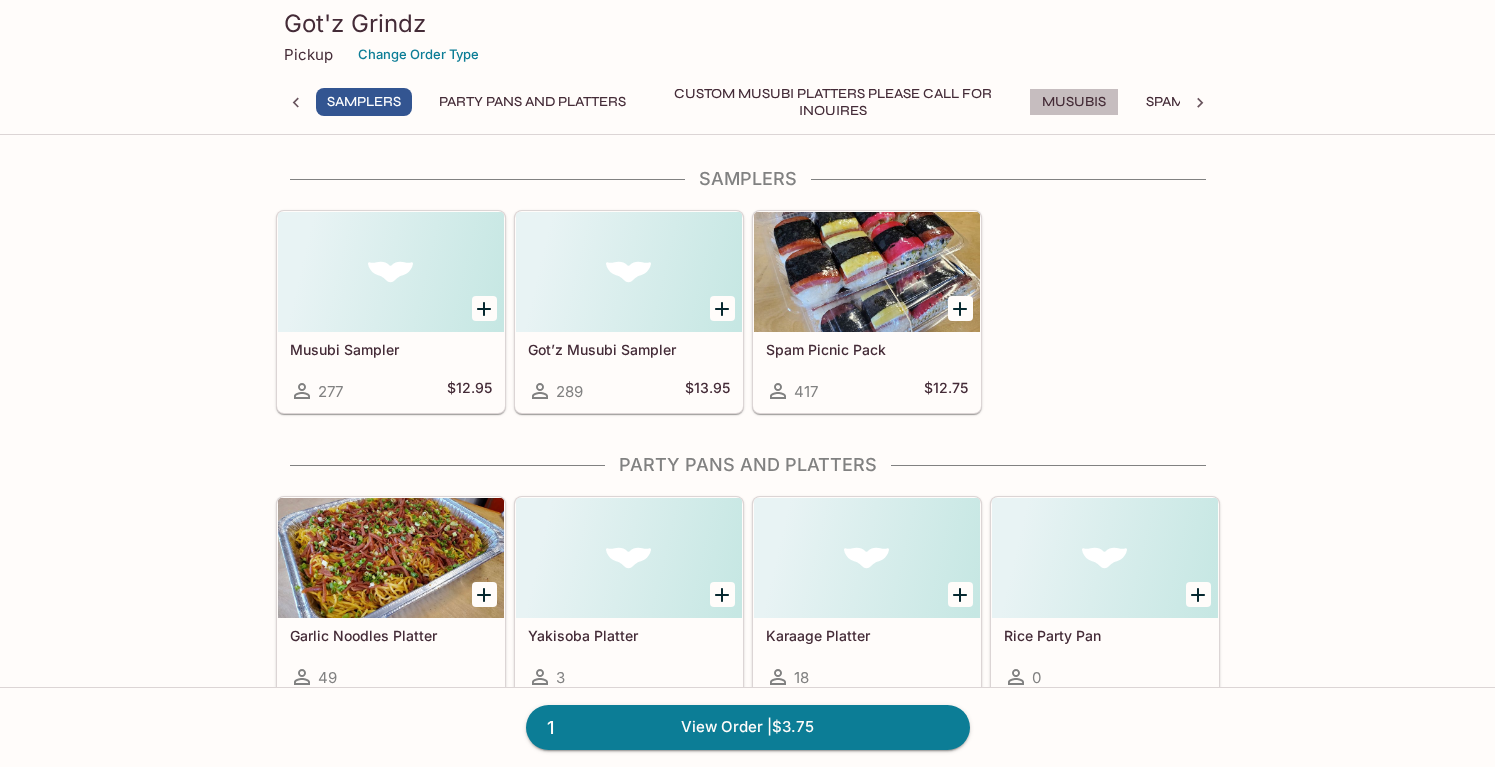 click on "Musubis" at bounding box center (1074, 102) 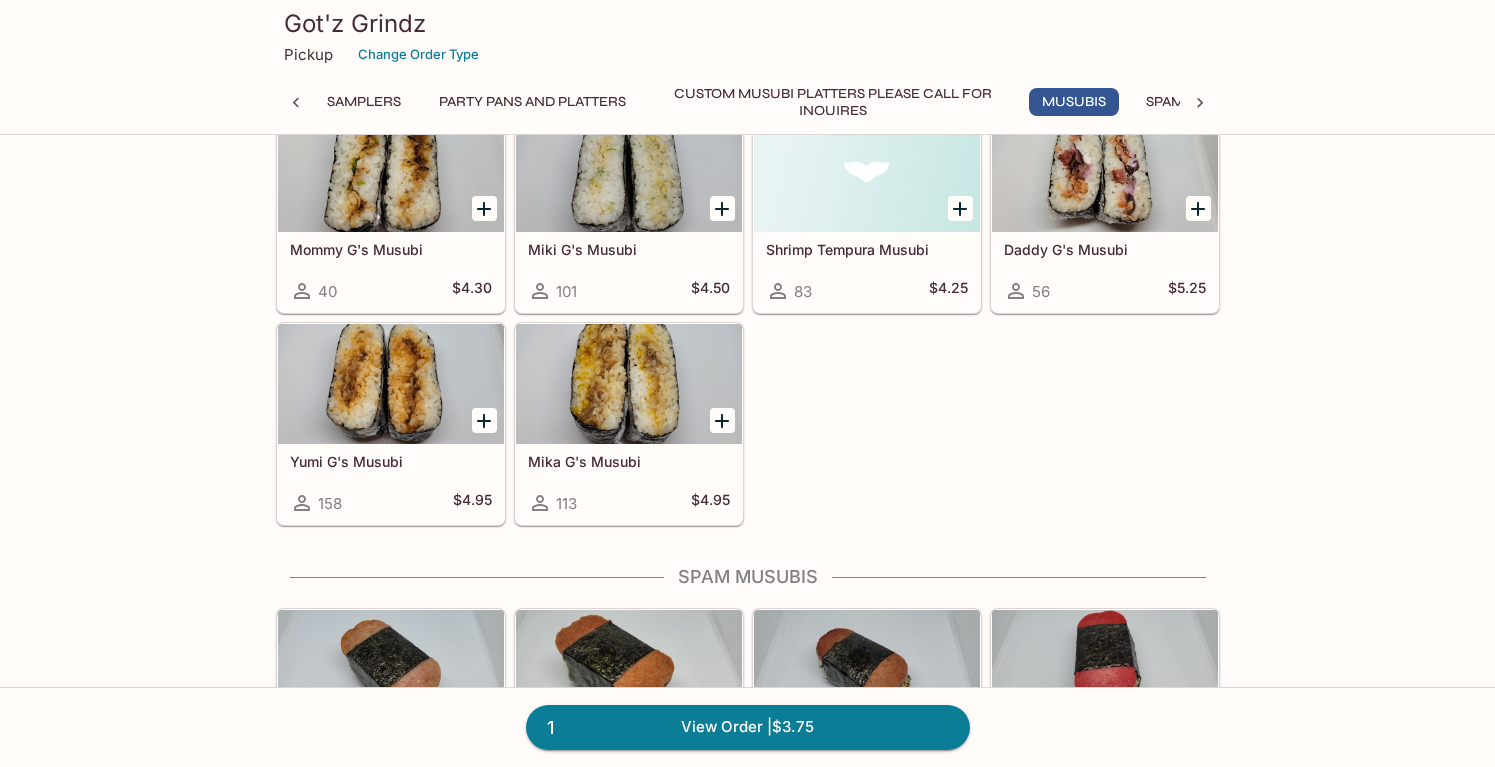 scroll, scrollTop: 2350, scrollLeft: 0, axis: vertical 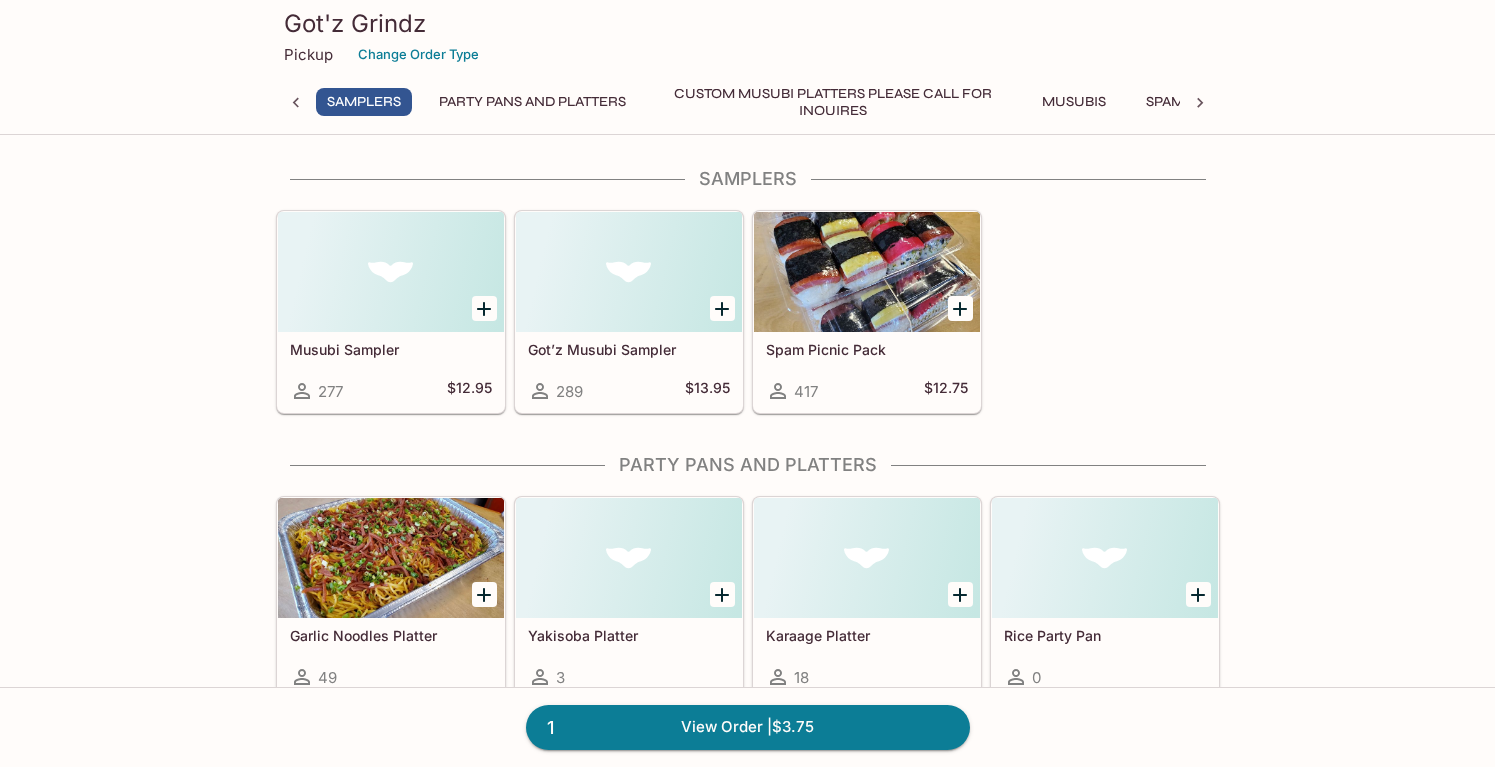 click at bounding box center (629, 272) 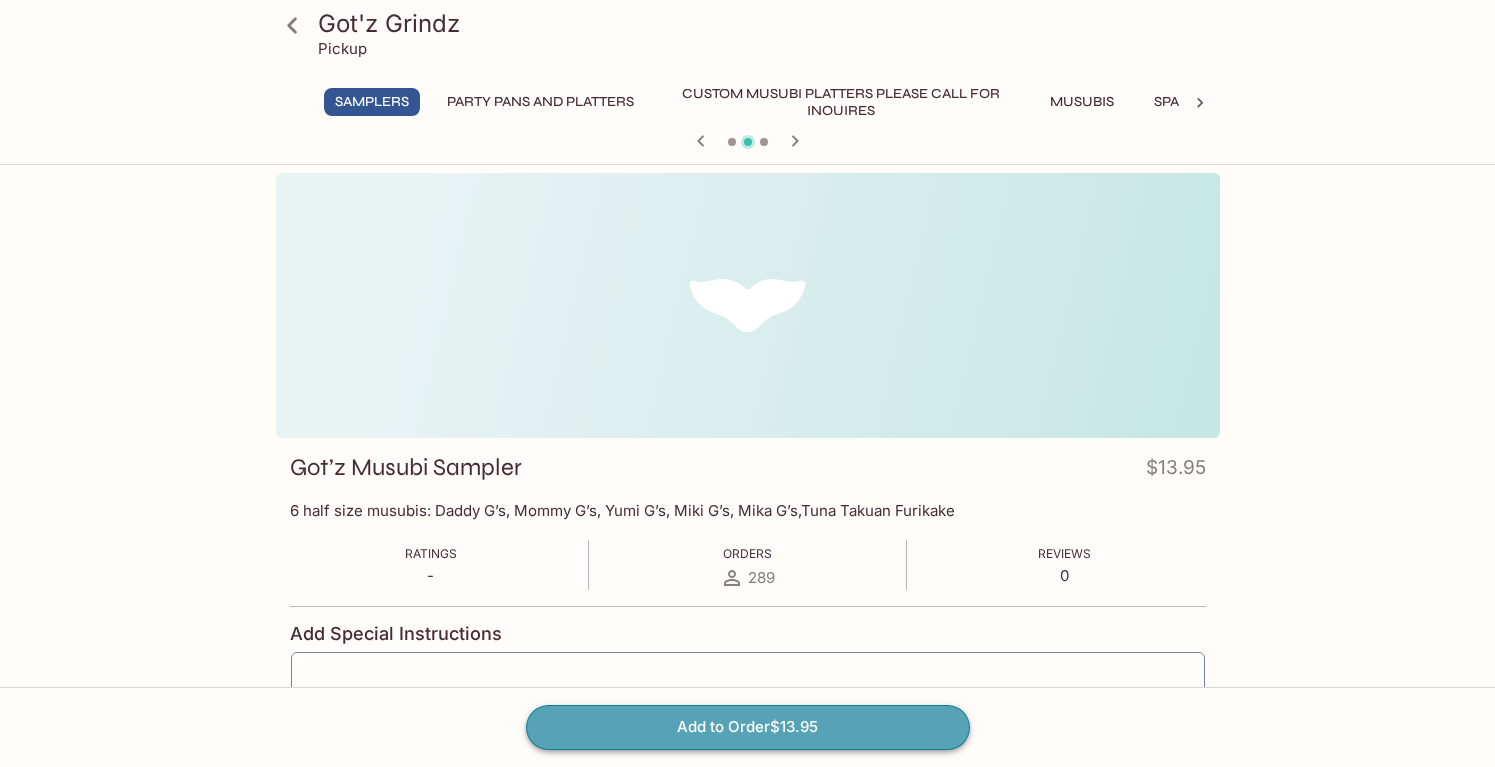 click on "Add to Order  $13.95" at bounding box center (748, 727) 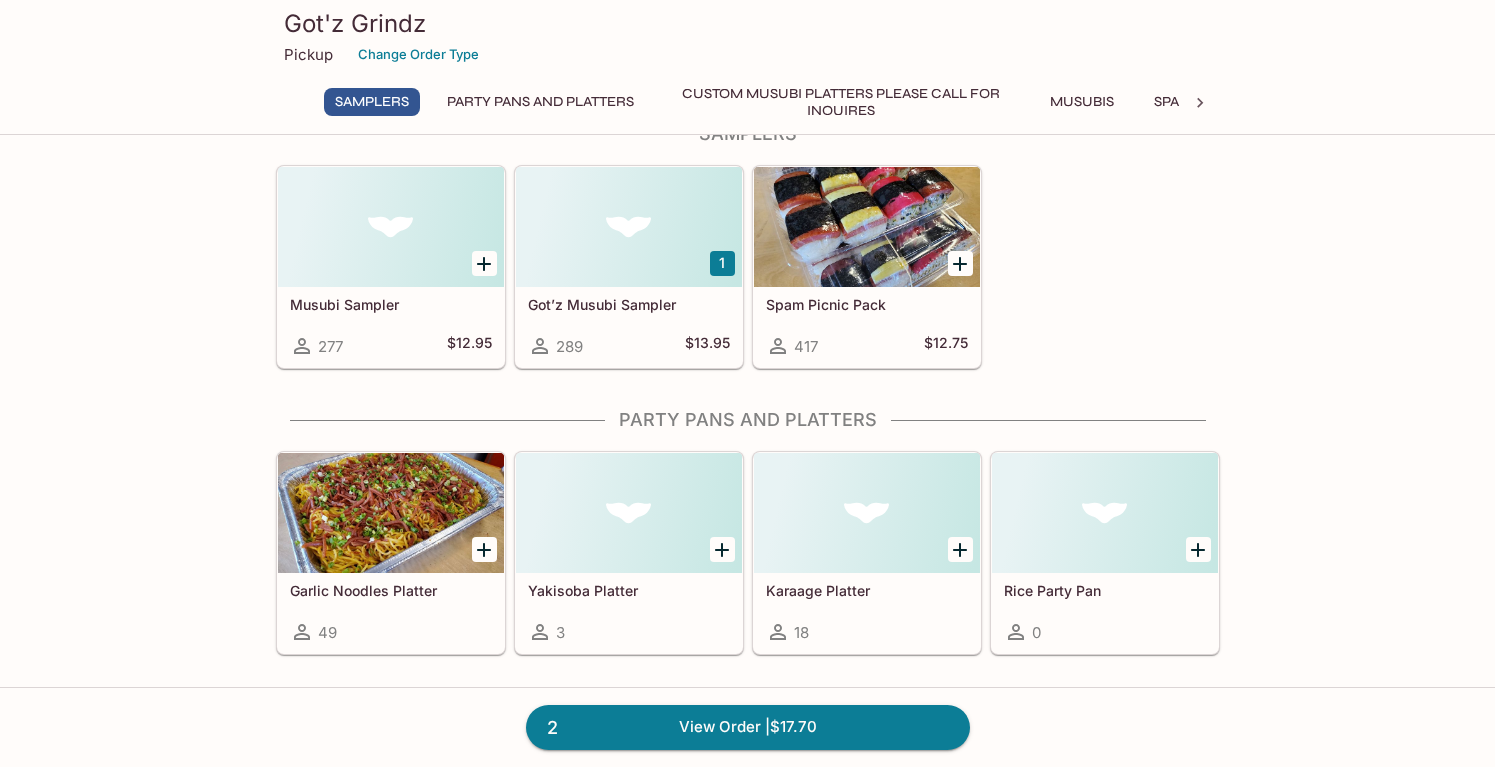 scroll, scrollTop: 0, scrollLeft: 0, axis: both 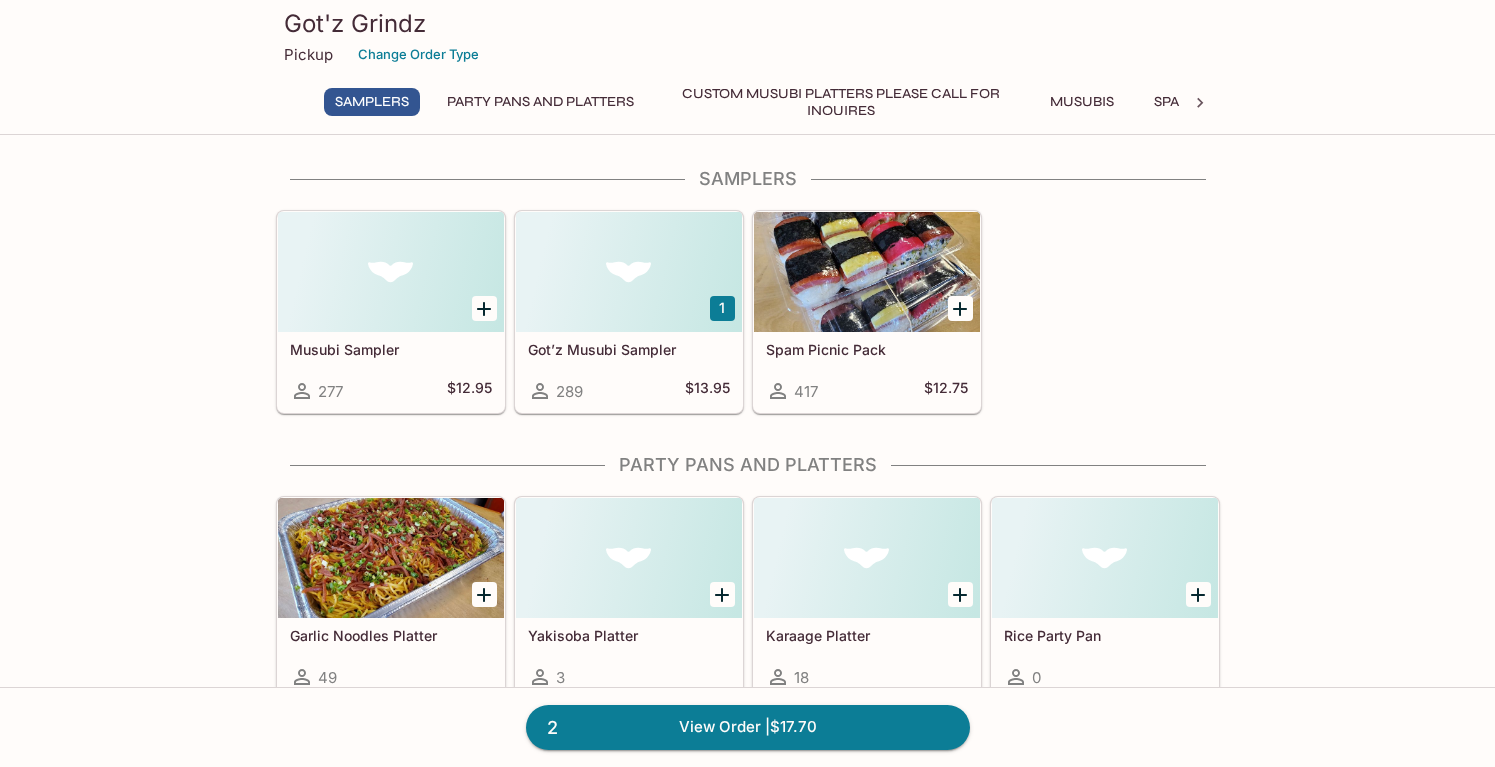 click on "Got’z Musubi Sampler 289 [PRICE]" at bounding box center (629, 372) 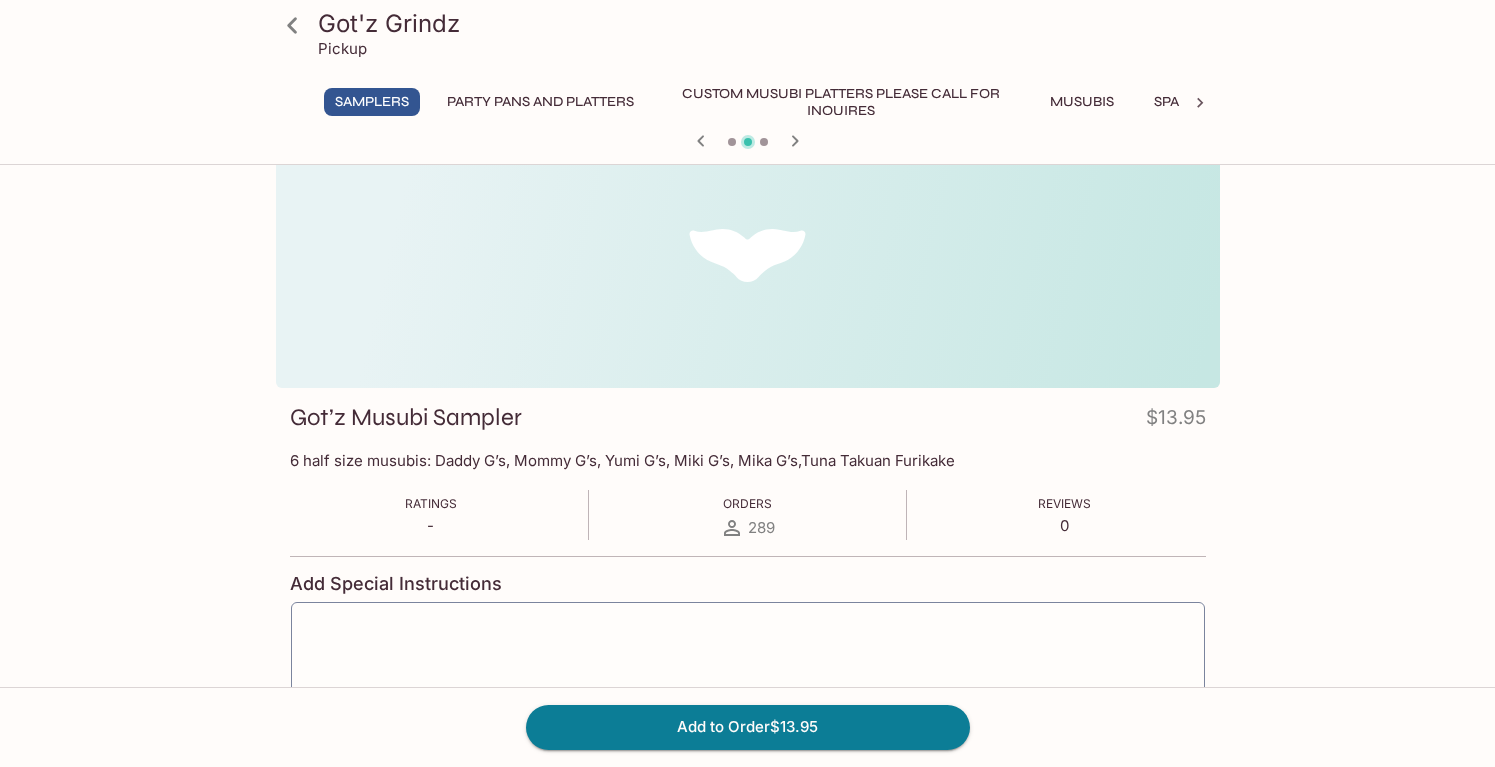 scroll, scrollTop: 0, scrollLeft: 0, axis: both 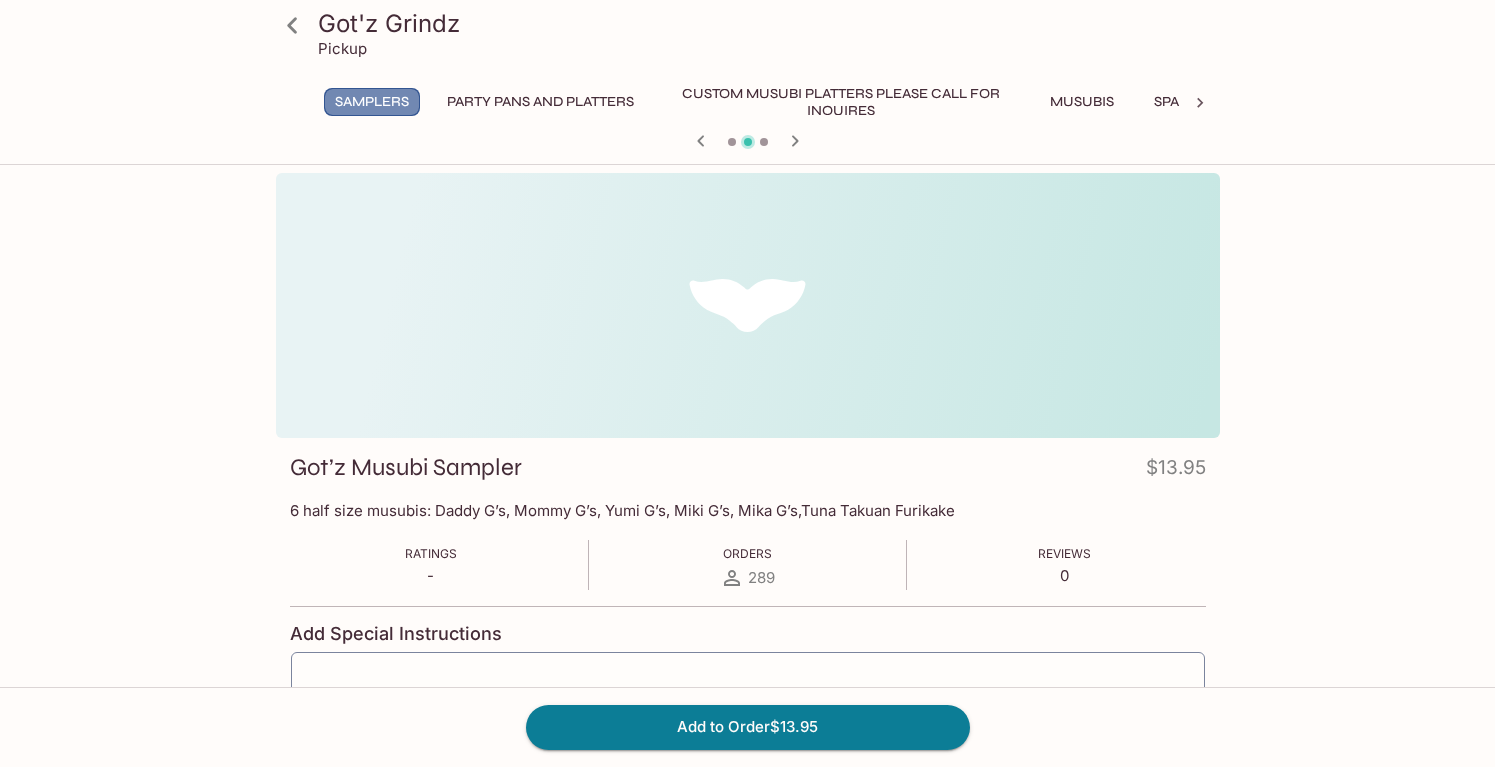 click on "Samplers" at bounding box center [372, 102] 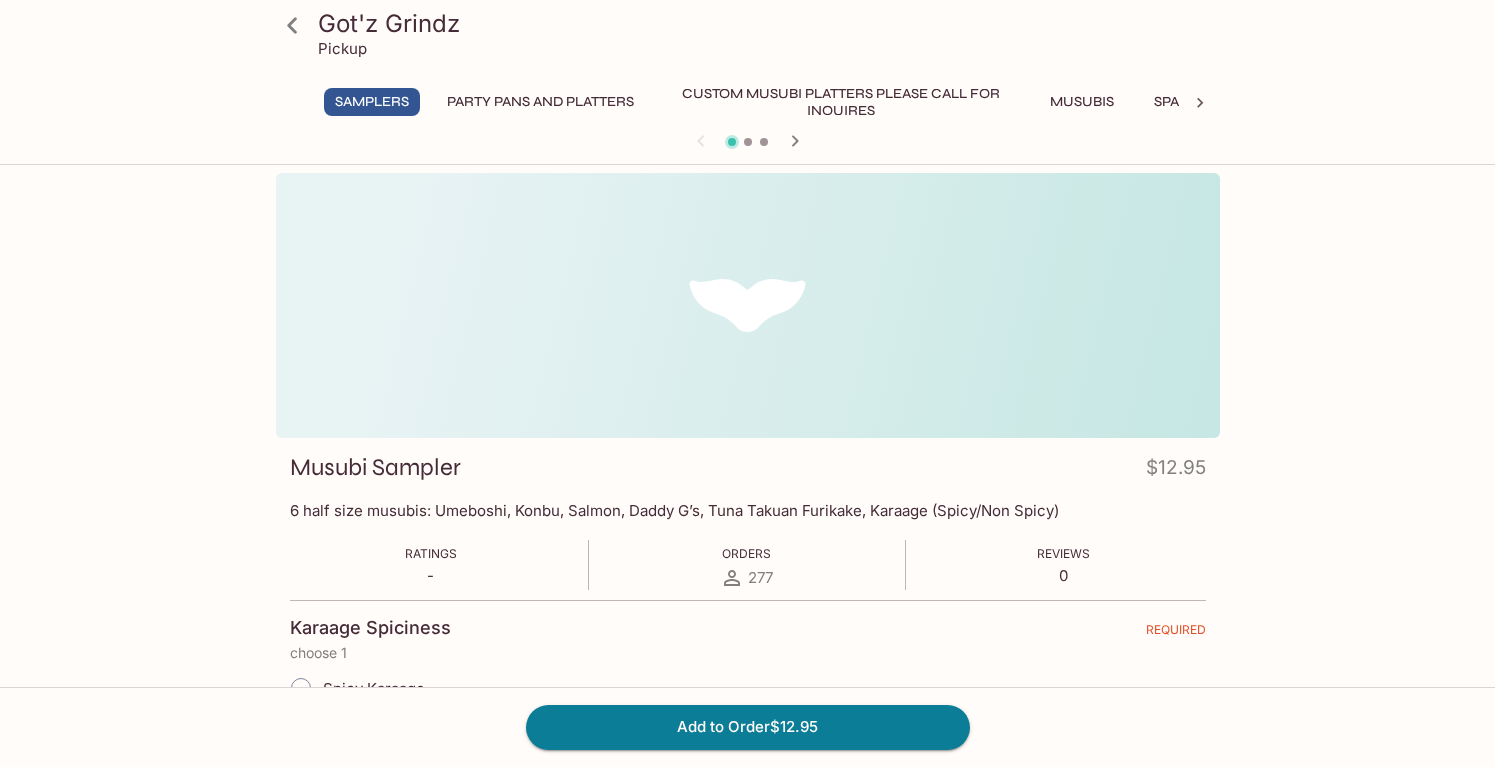 click 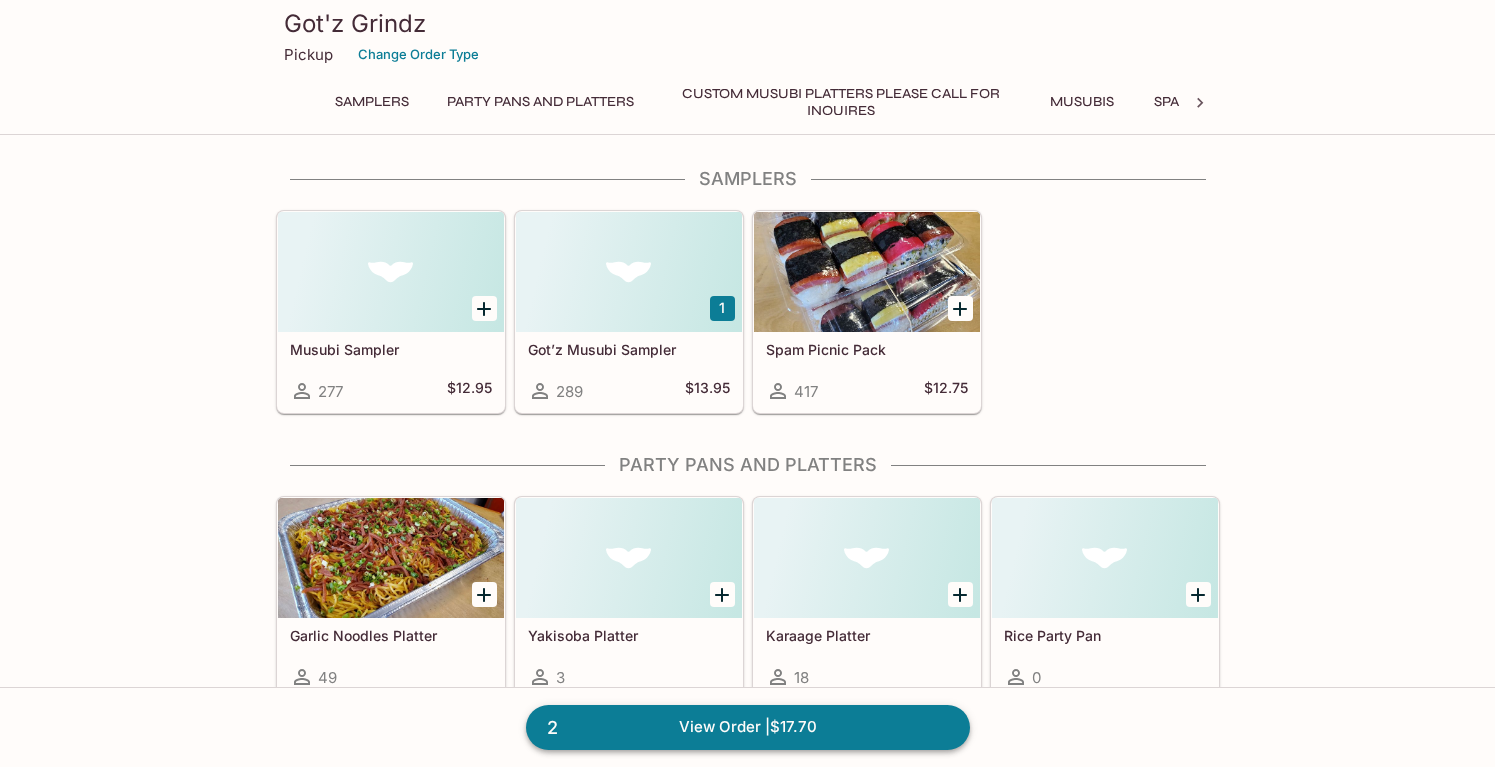 click on "2 View Order |  $17.70" at bounding box center (748, 727) 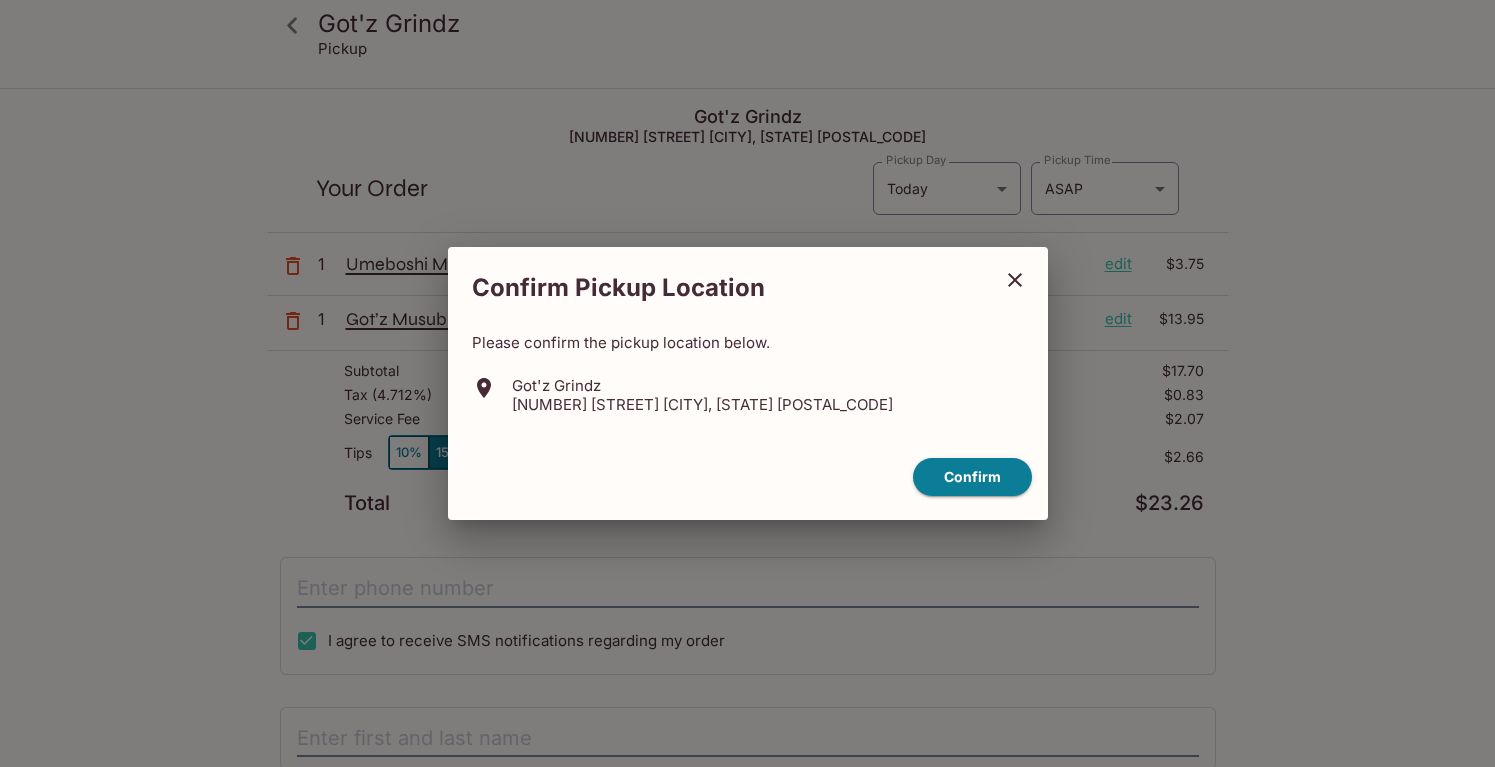 click 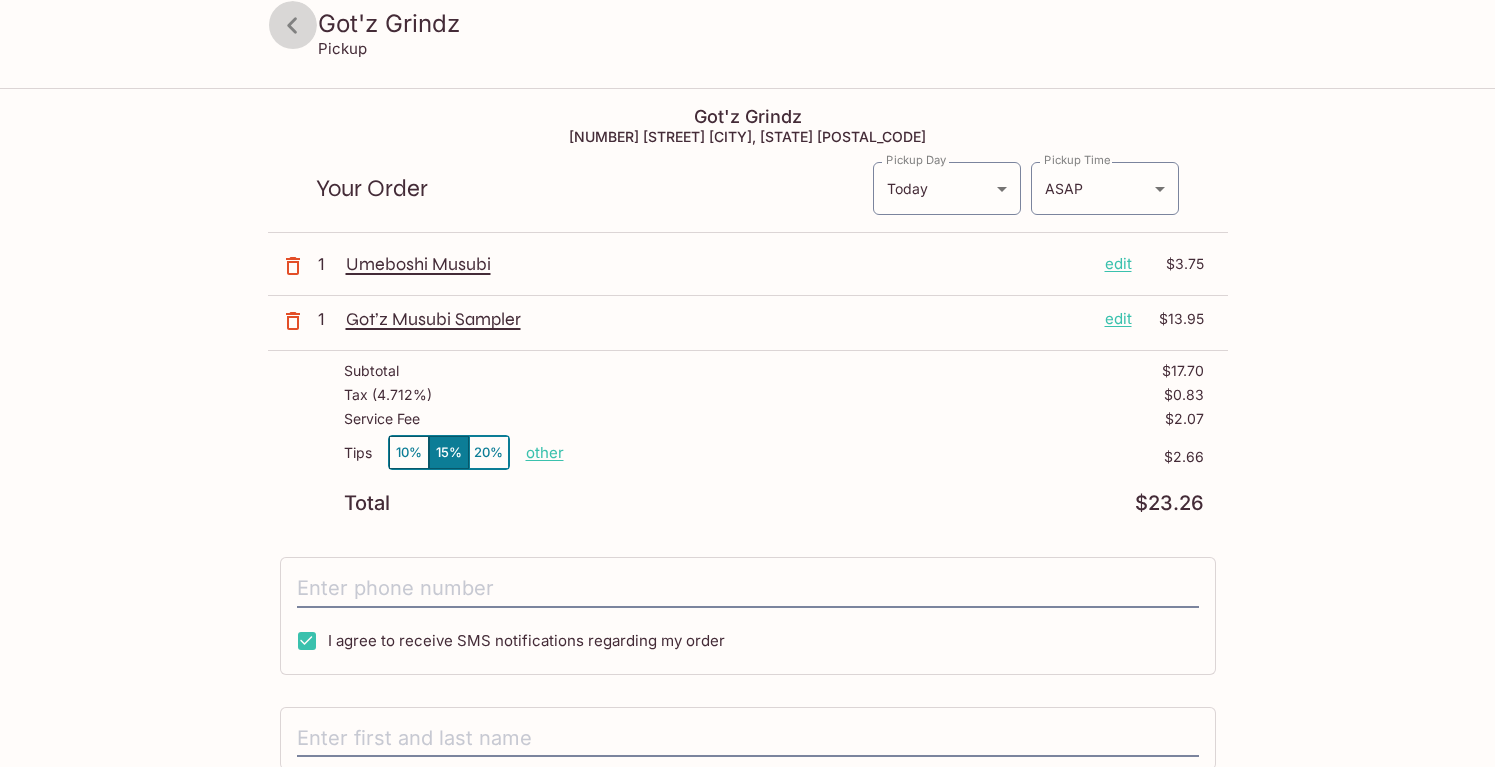 click 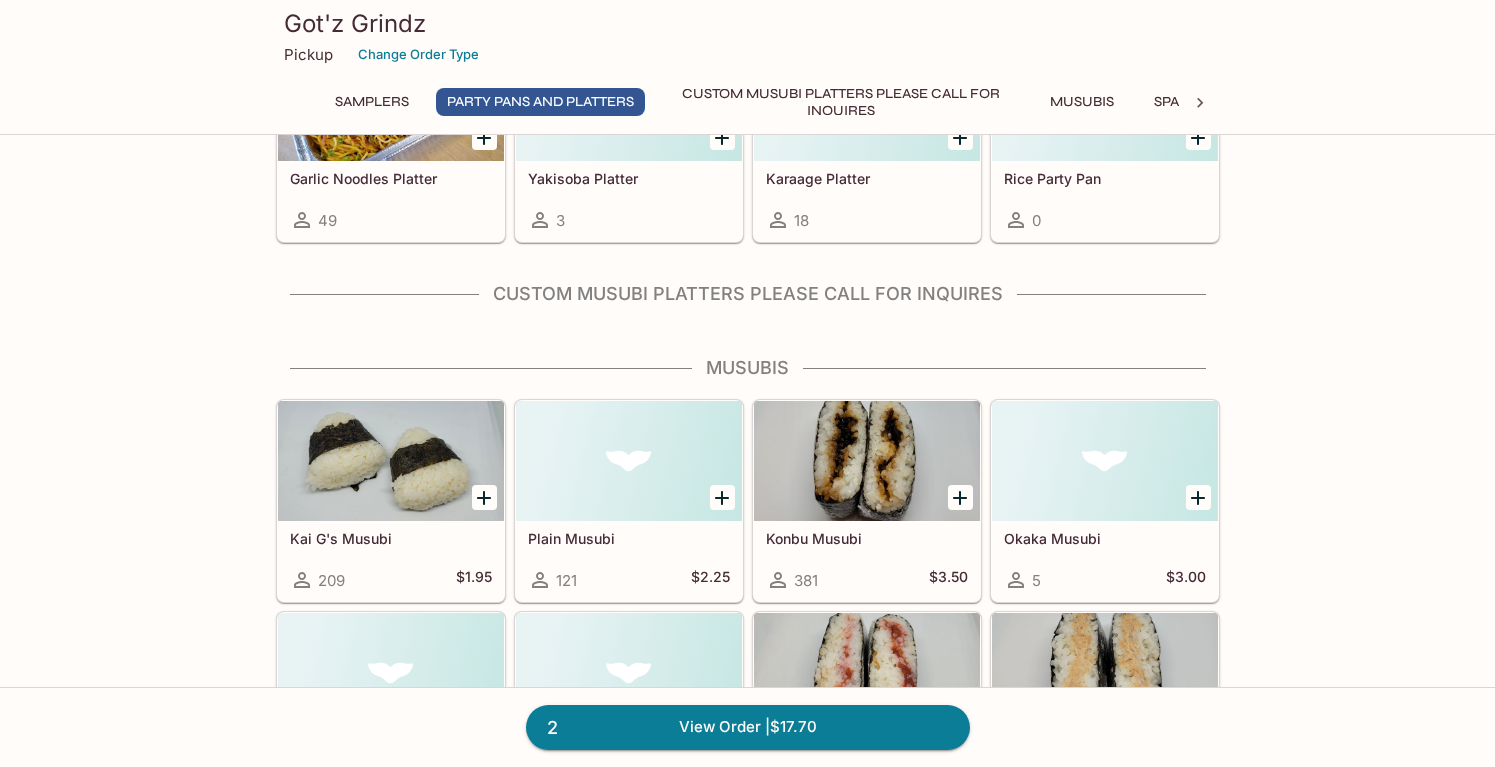 scroll, scrollTop: 463, scrollLeft: 0, axis: vertical 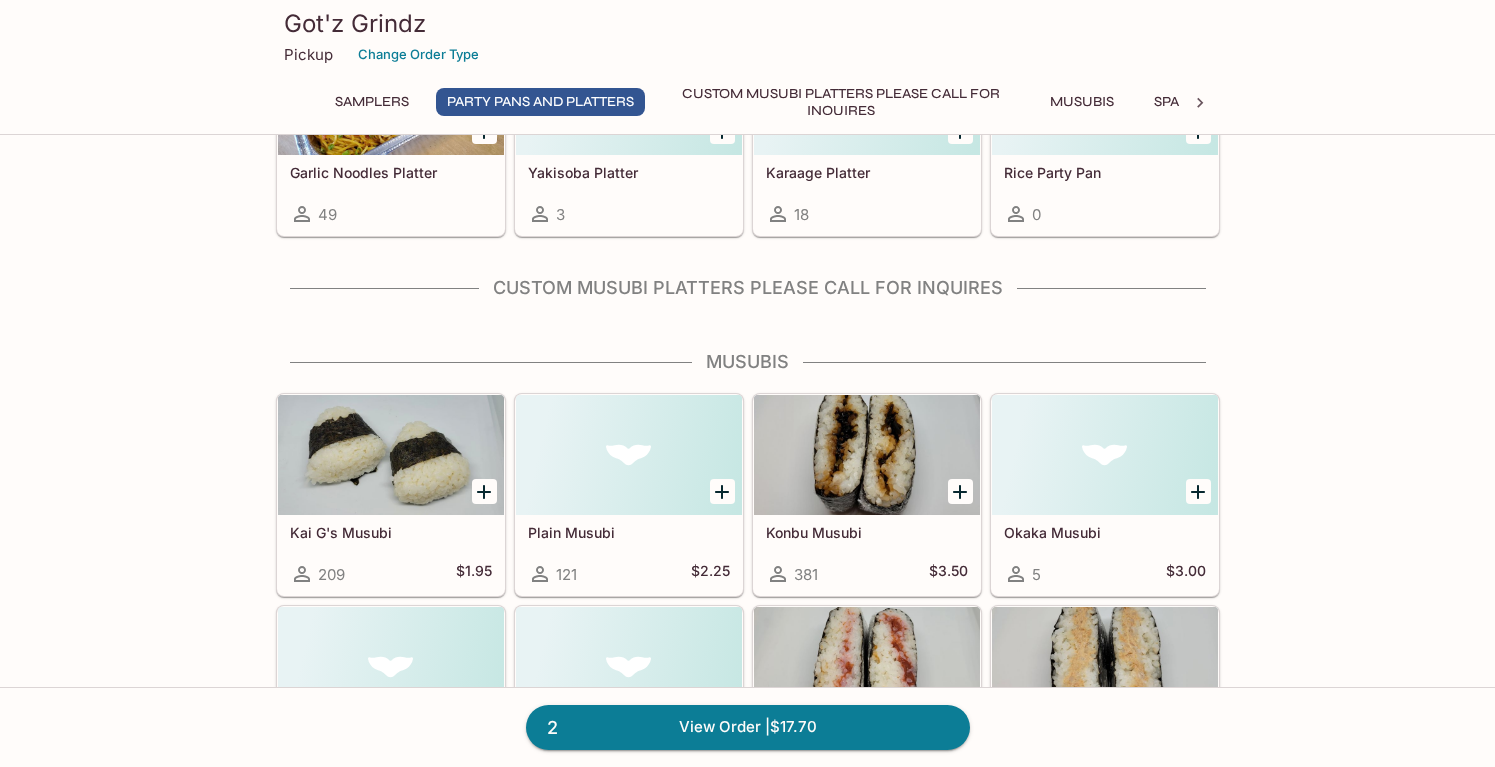 click 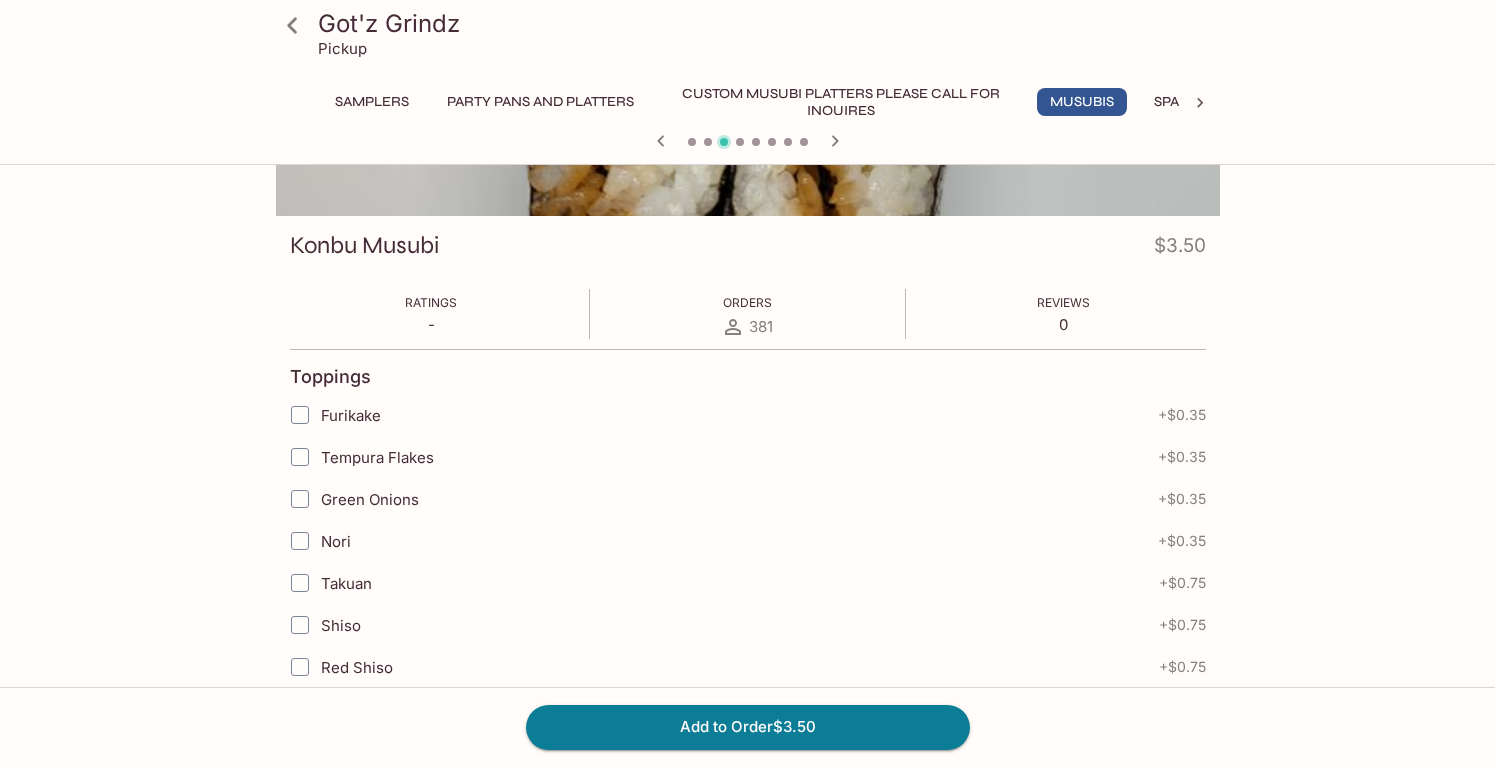 scroll, scrollTop: 228, scrollLeft: 0, axis: vertical 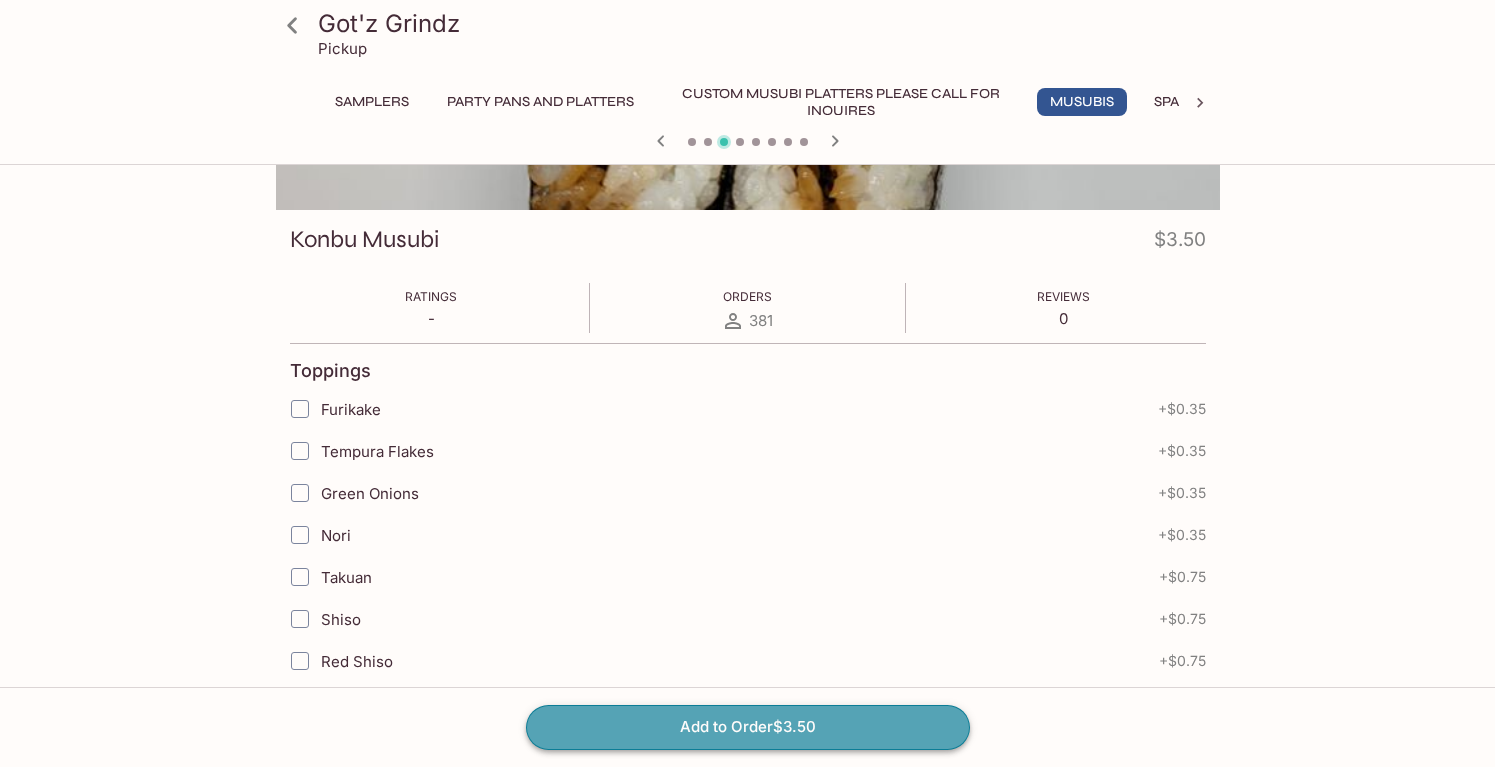 click on "Add to Order  $3.50" at bounding box center (748, 727) 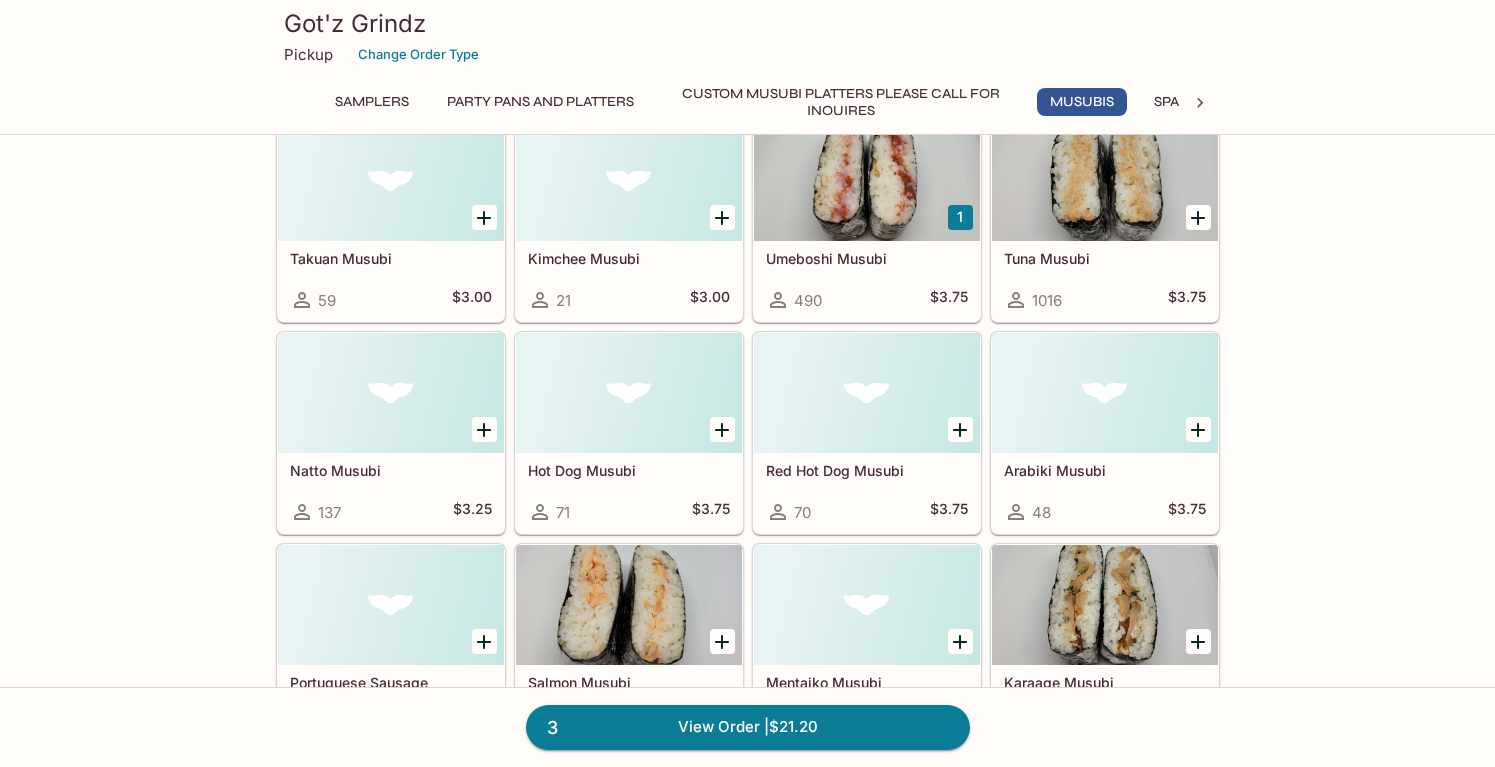 scroll, scrollTop: 962, scrollLeft: 0, axis: vertical 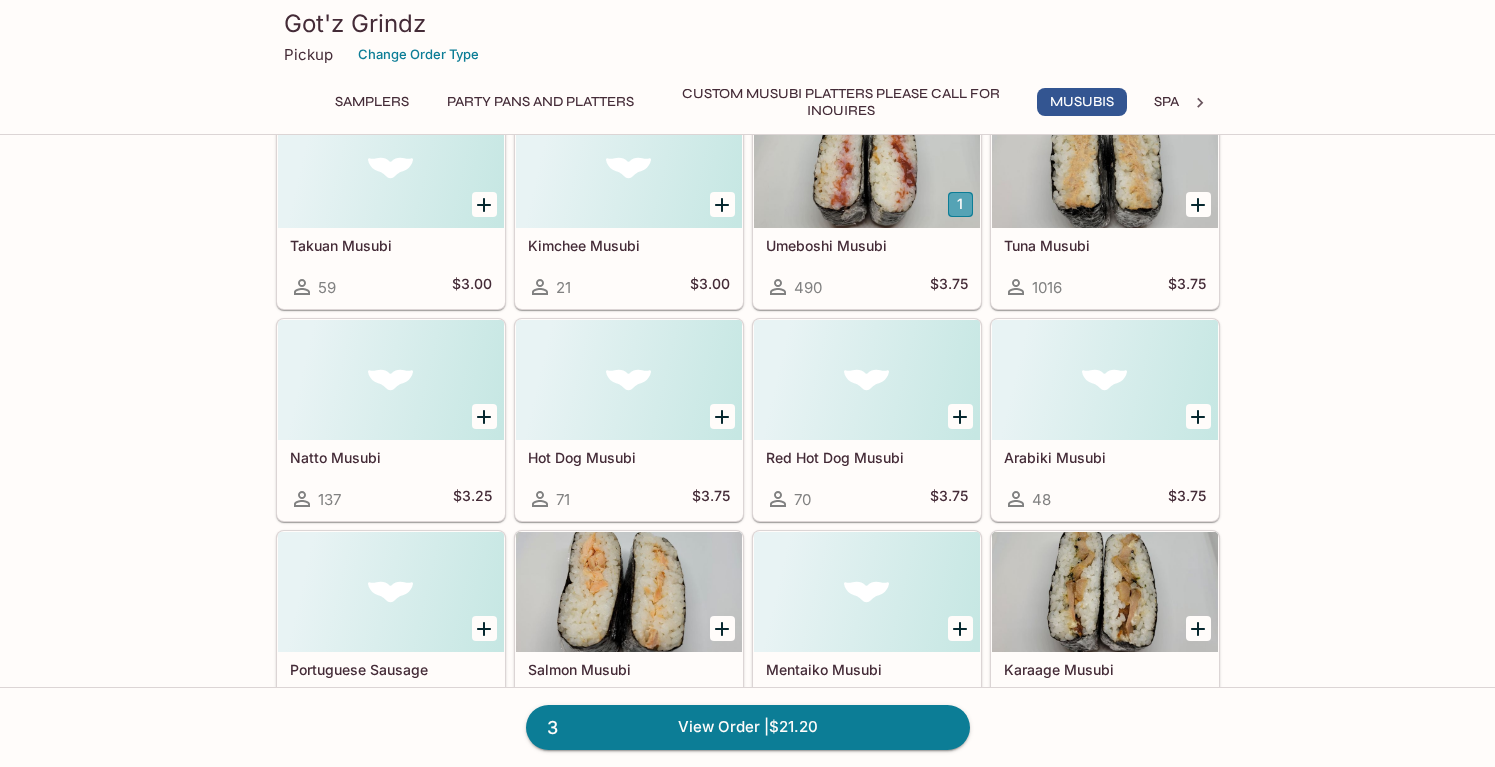 click on "1" at bounding box center [960, 204] 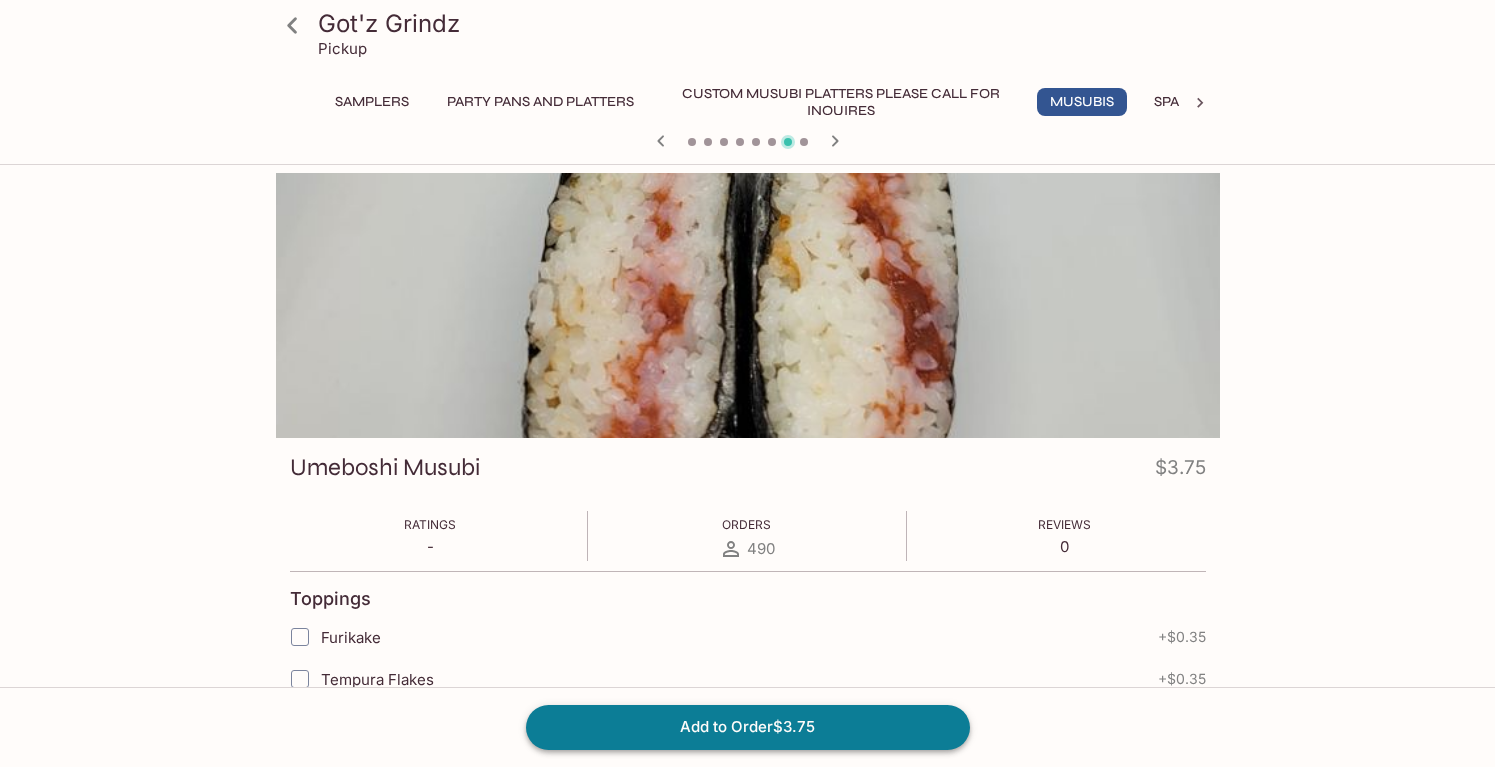 click on "Add to Order  $3.75" at bounding box center [748, 727] 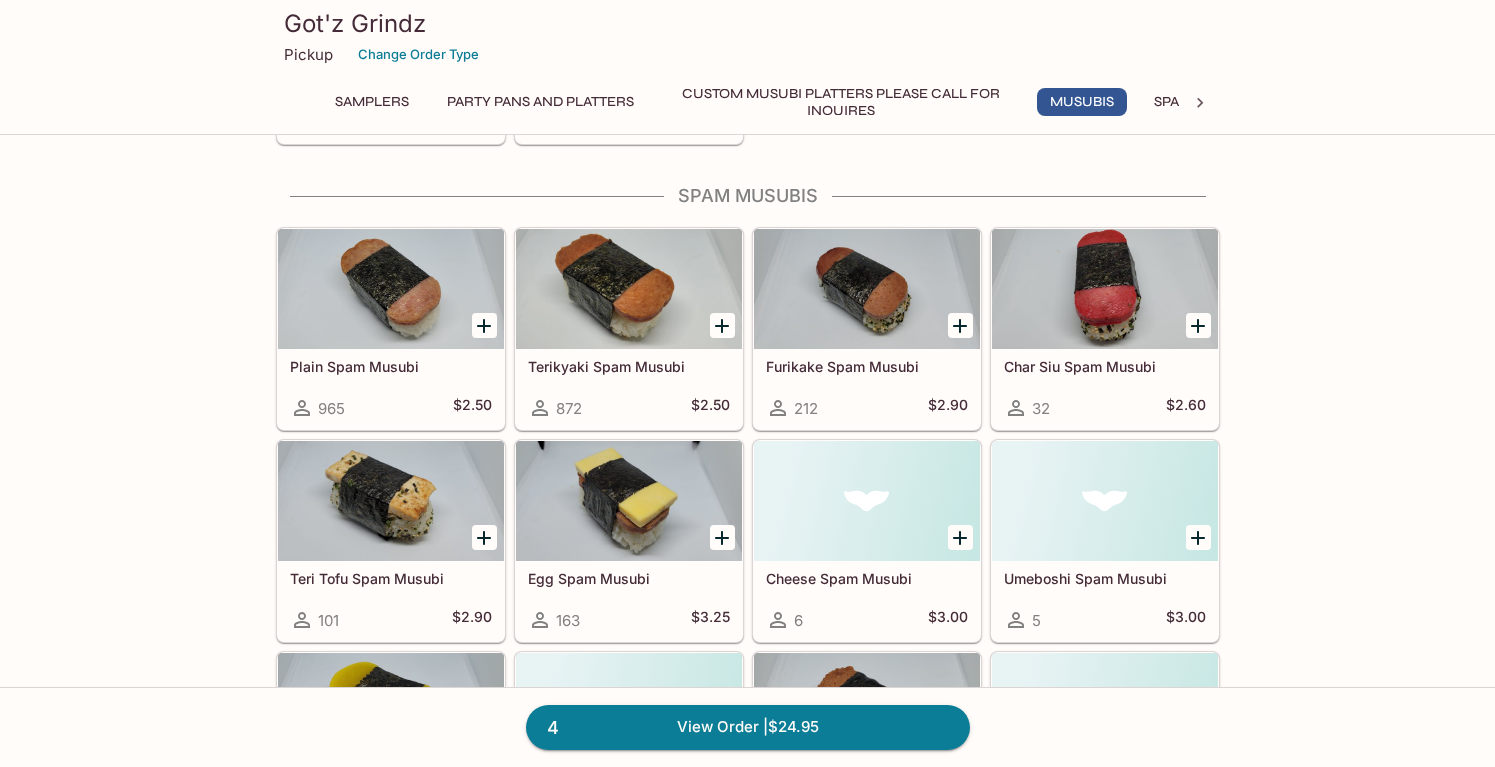 scroll, scrollTop: 2010, scrollLeft: 0, axis: vertical 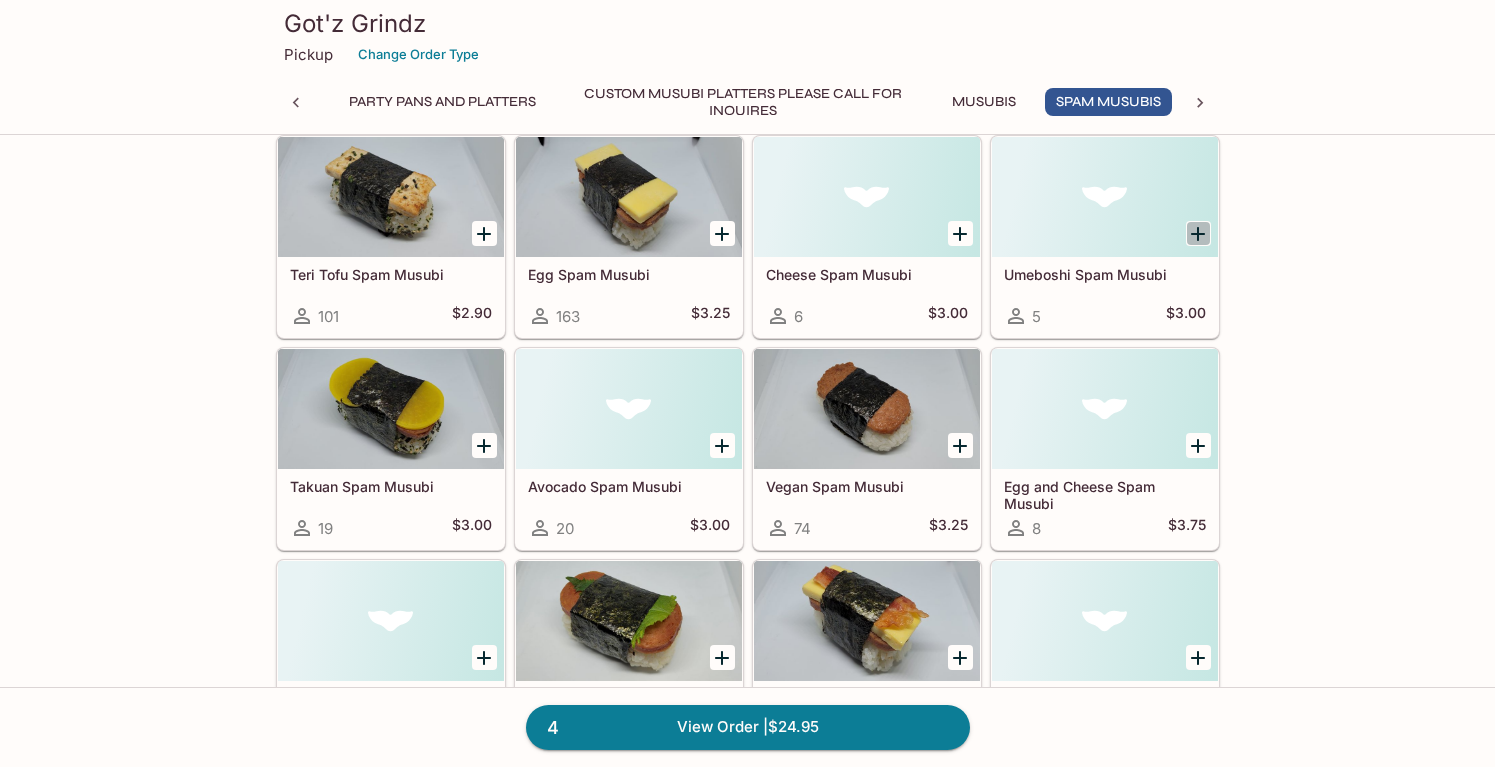 click 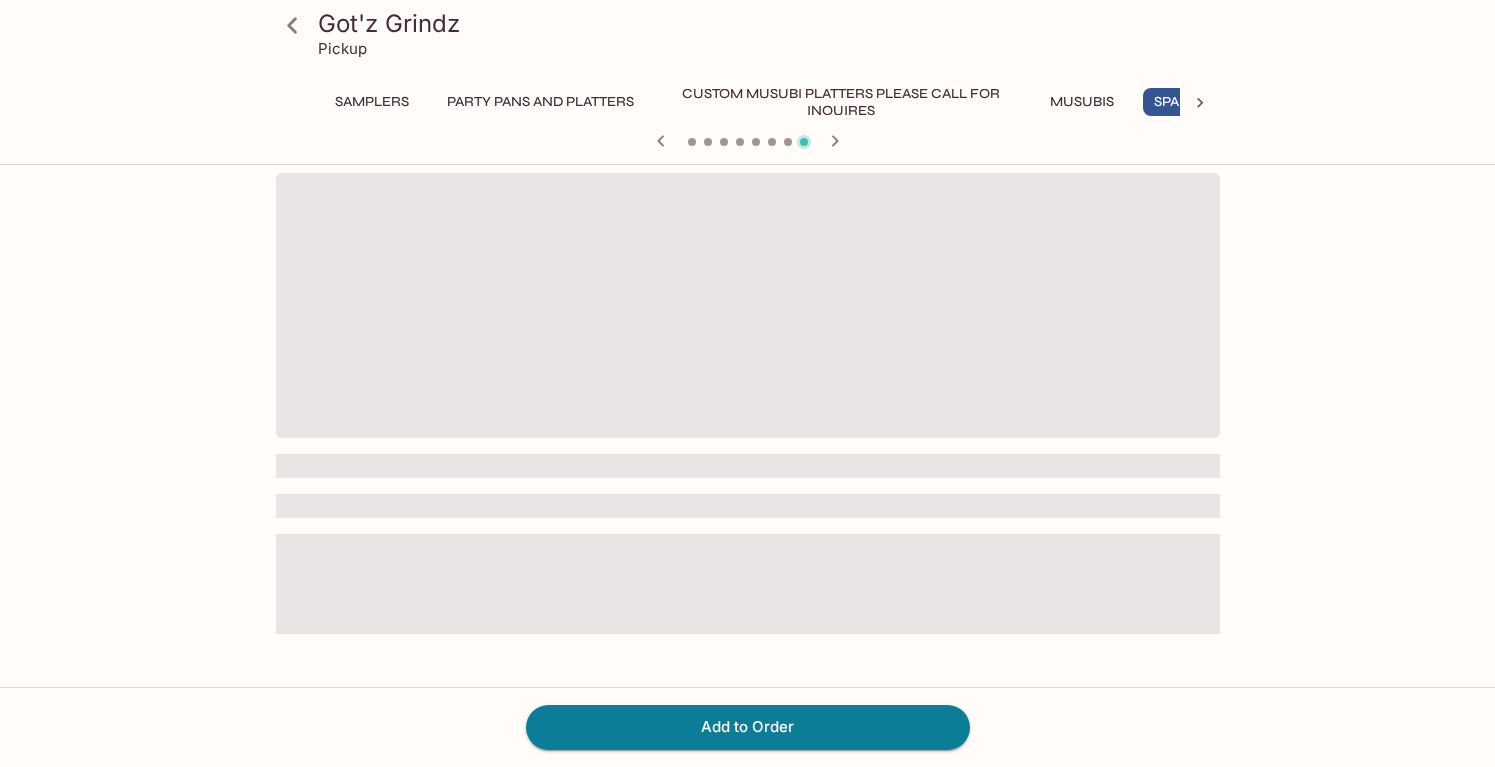 scroll, scrollTop: 0, scrollLeft: 98, axis: horizontal 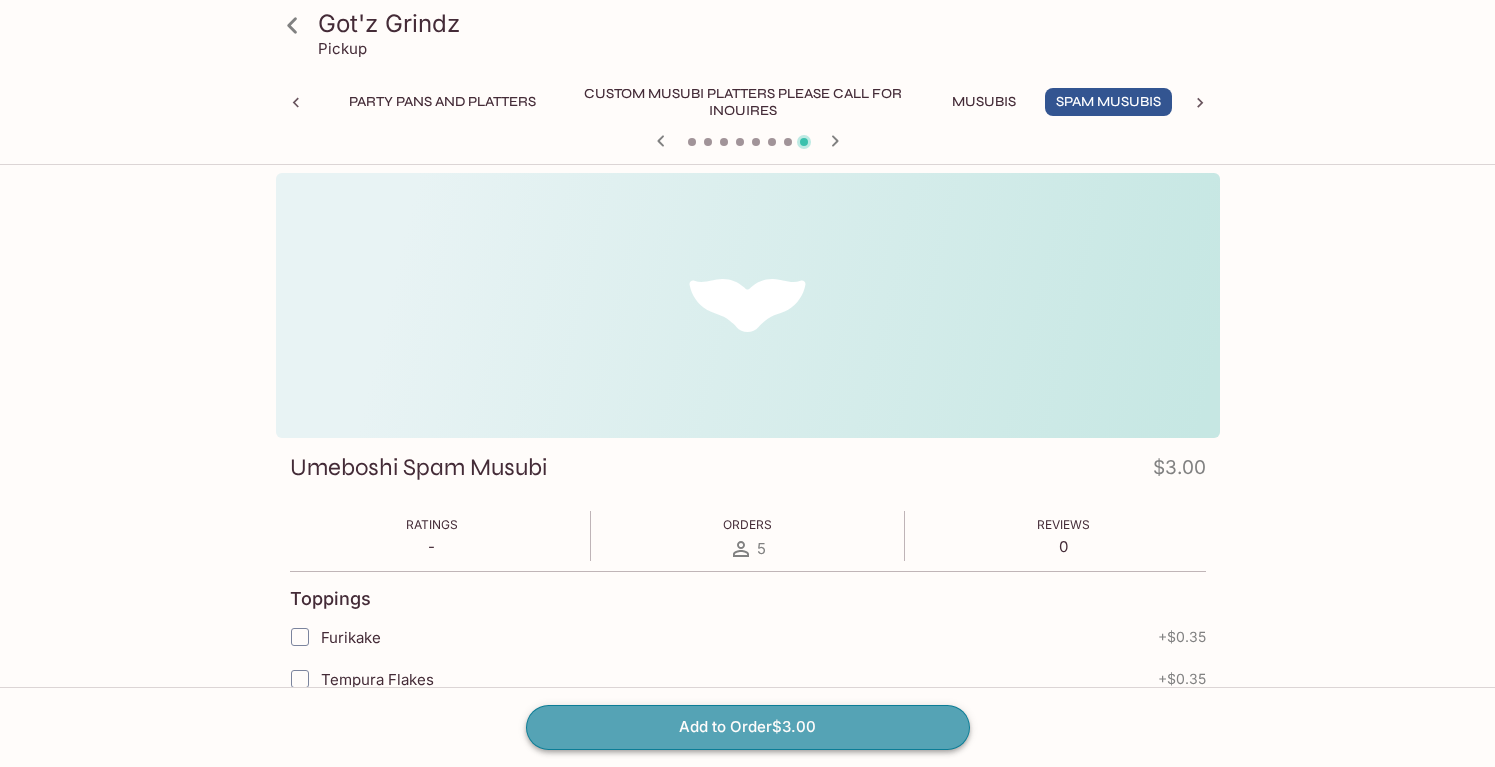 click on "Add to Order  $3.00" at bounding box center [748, 727] 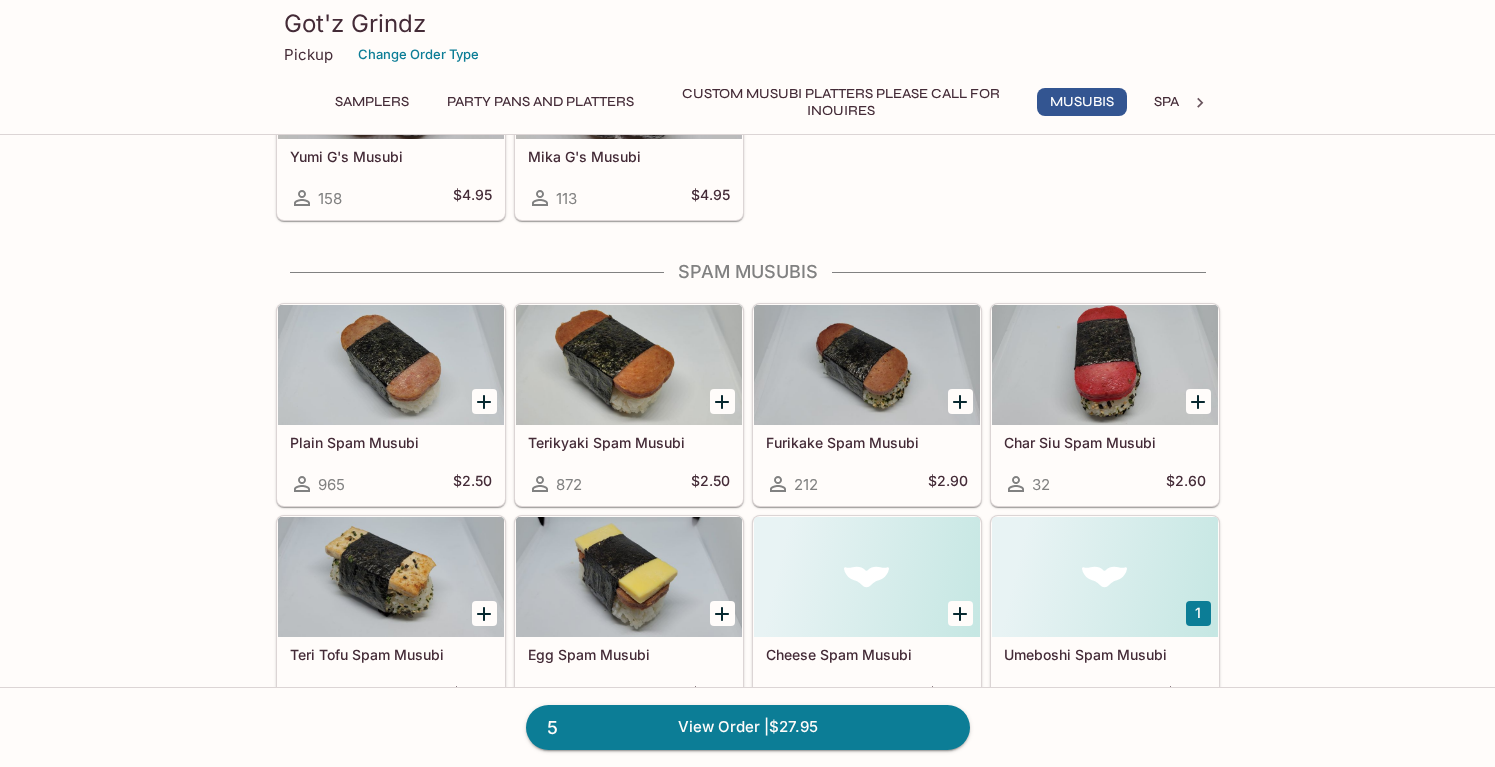 scroll, scrollTop: 2147, scrollLeft: 0, axis: vertical 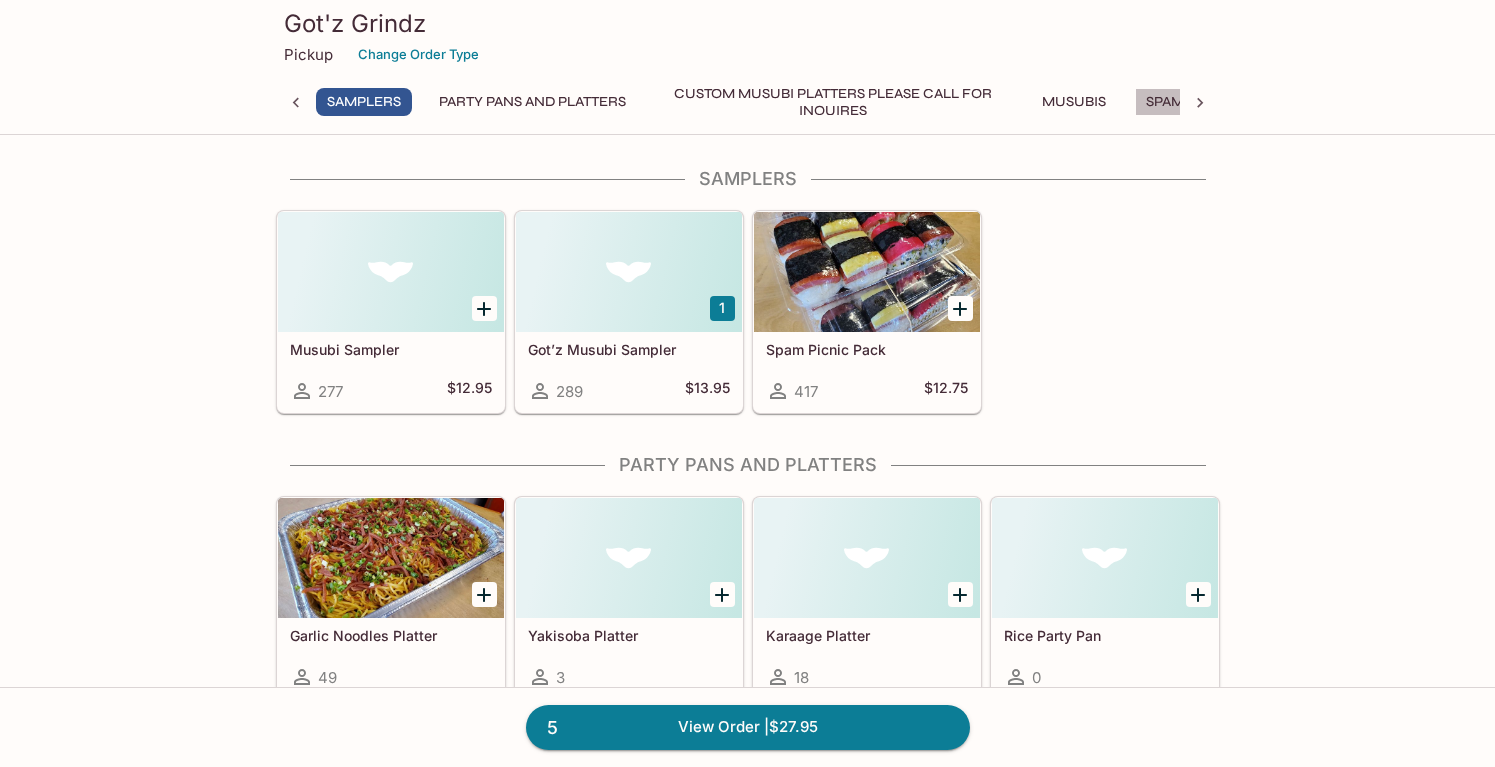 click on "Spam Musubis" at bounding box center [1198, 102] 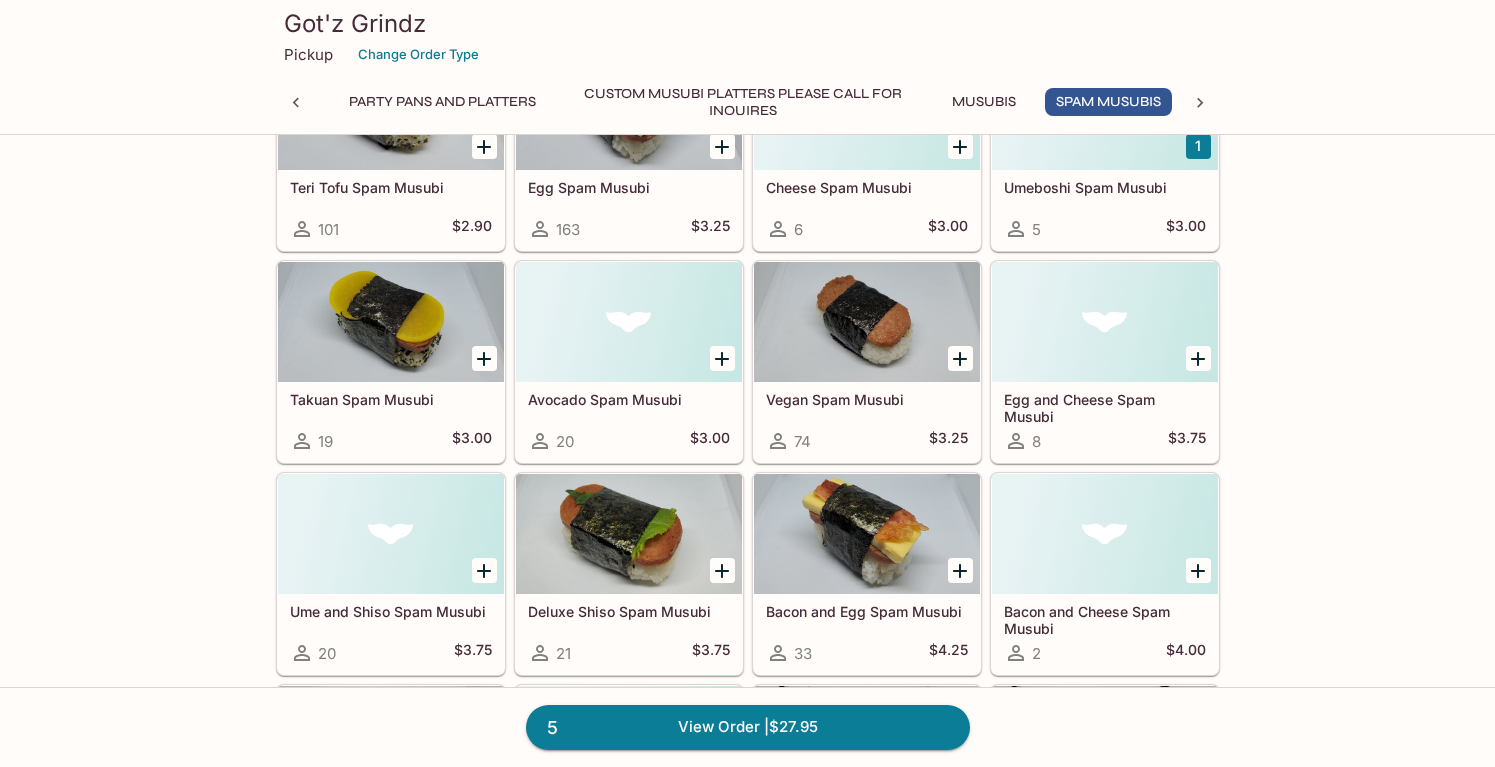 scroll, scrollTop: 2363, scrollLeft: 0, axis: vertical 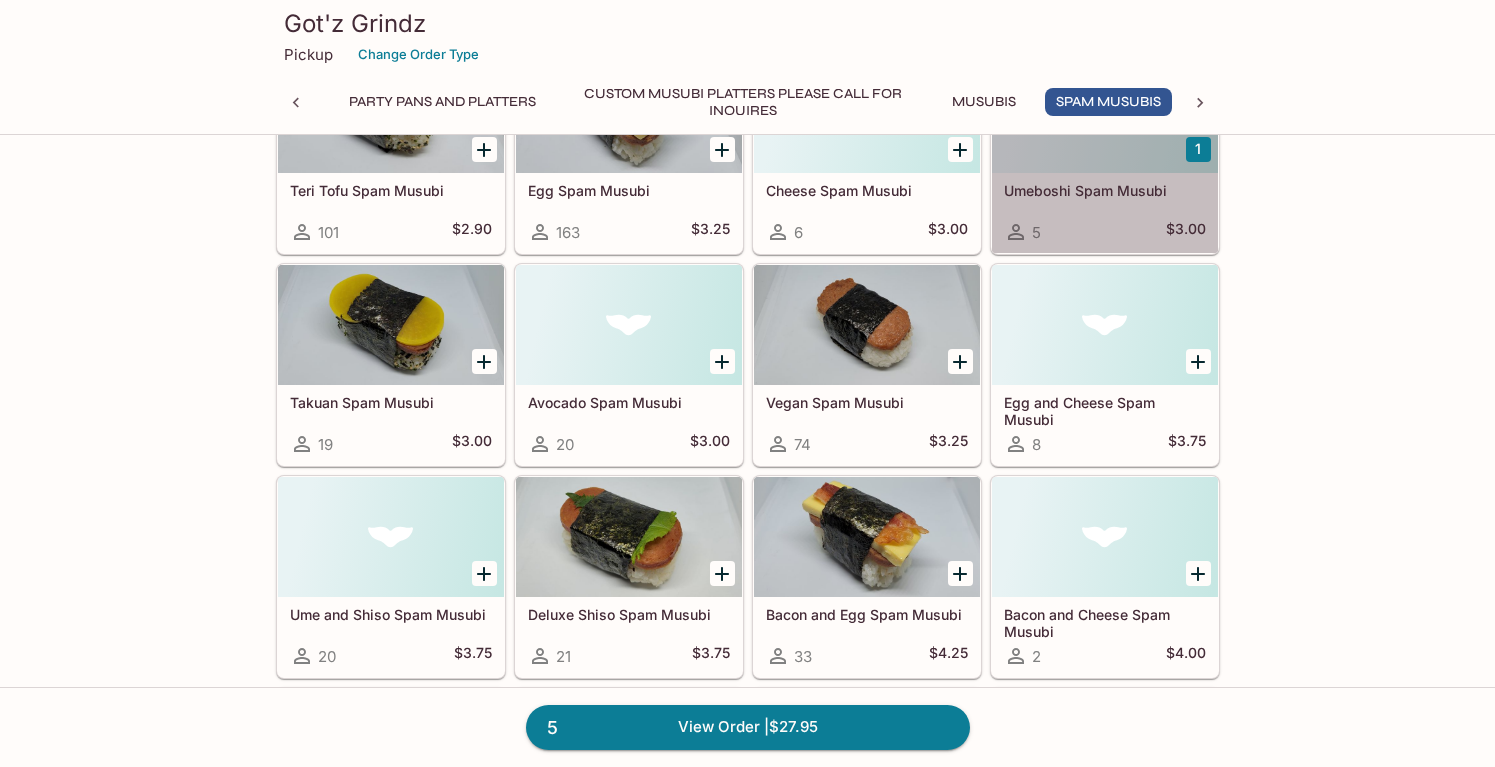 click on "$3.00" at bounding box center (1186, 232) 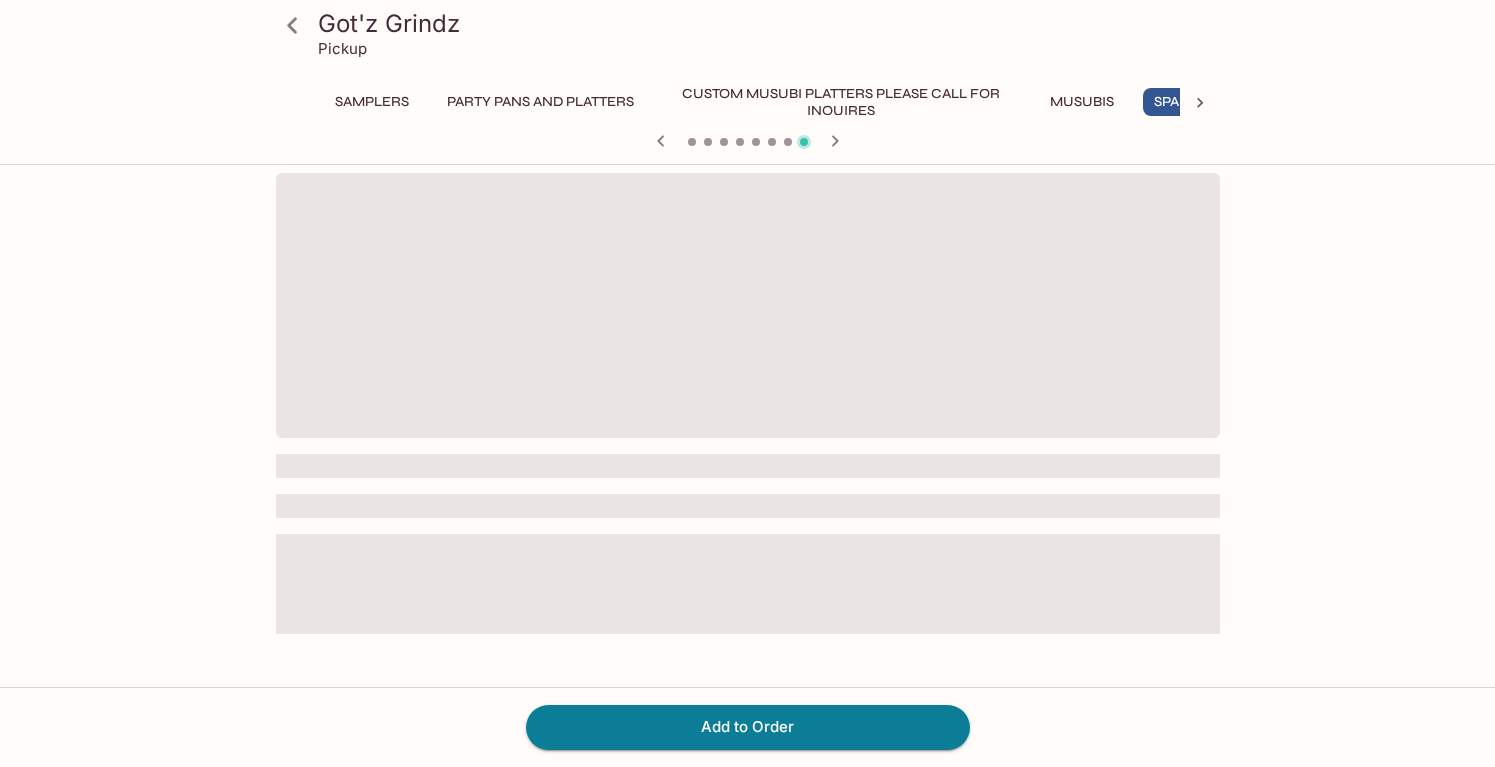 scroll, scrollTop: 0, scrollLeft: 98, axis: horizontal 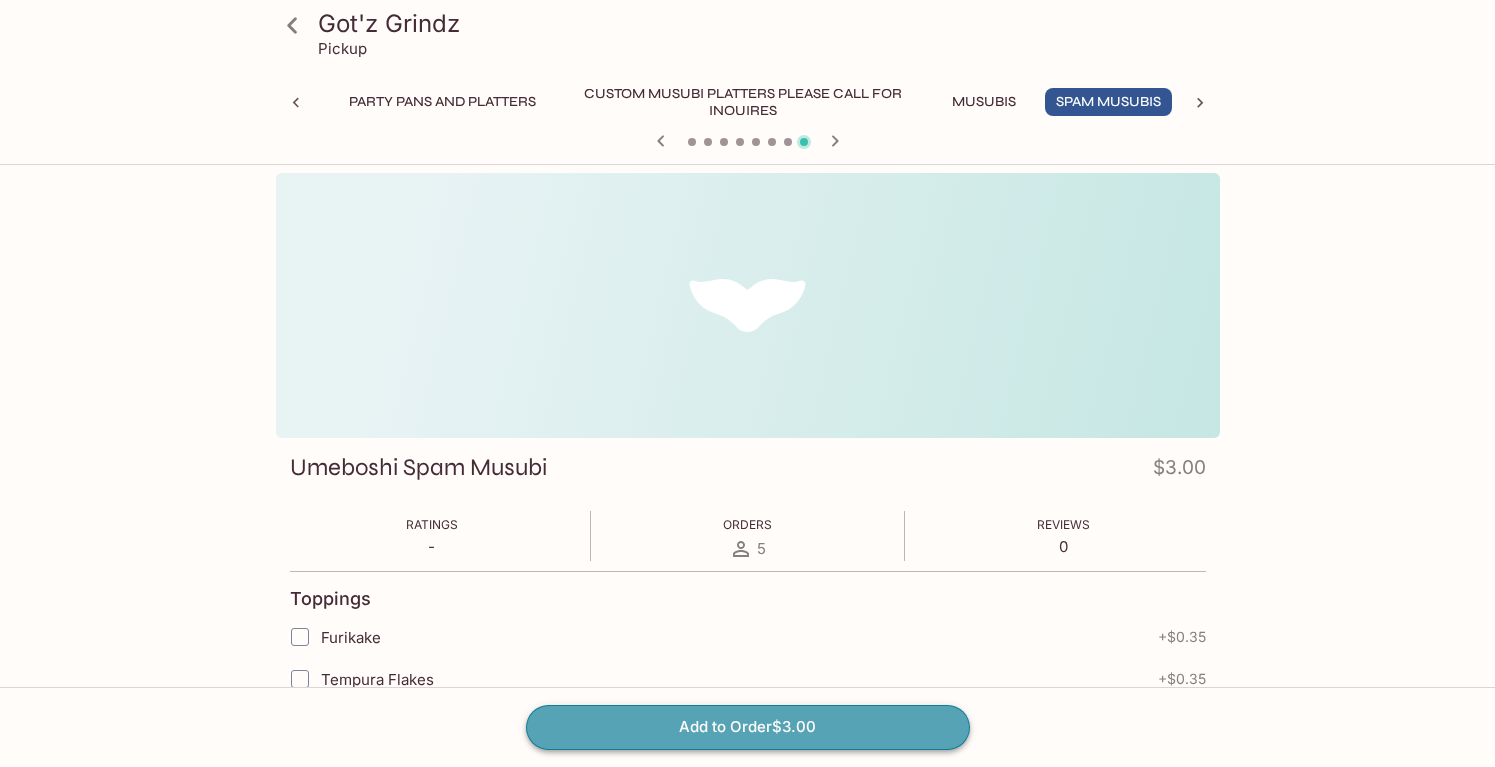 click on "Add to Order  $3.00" at bounding box center [748, 727] 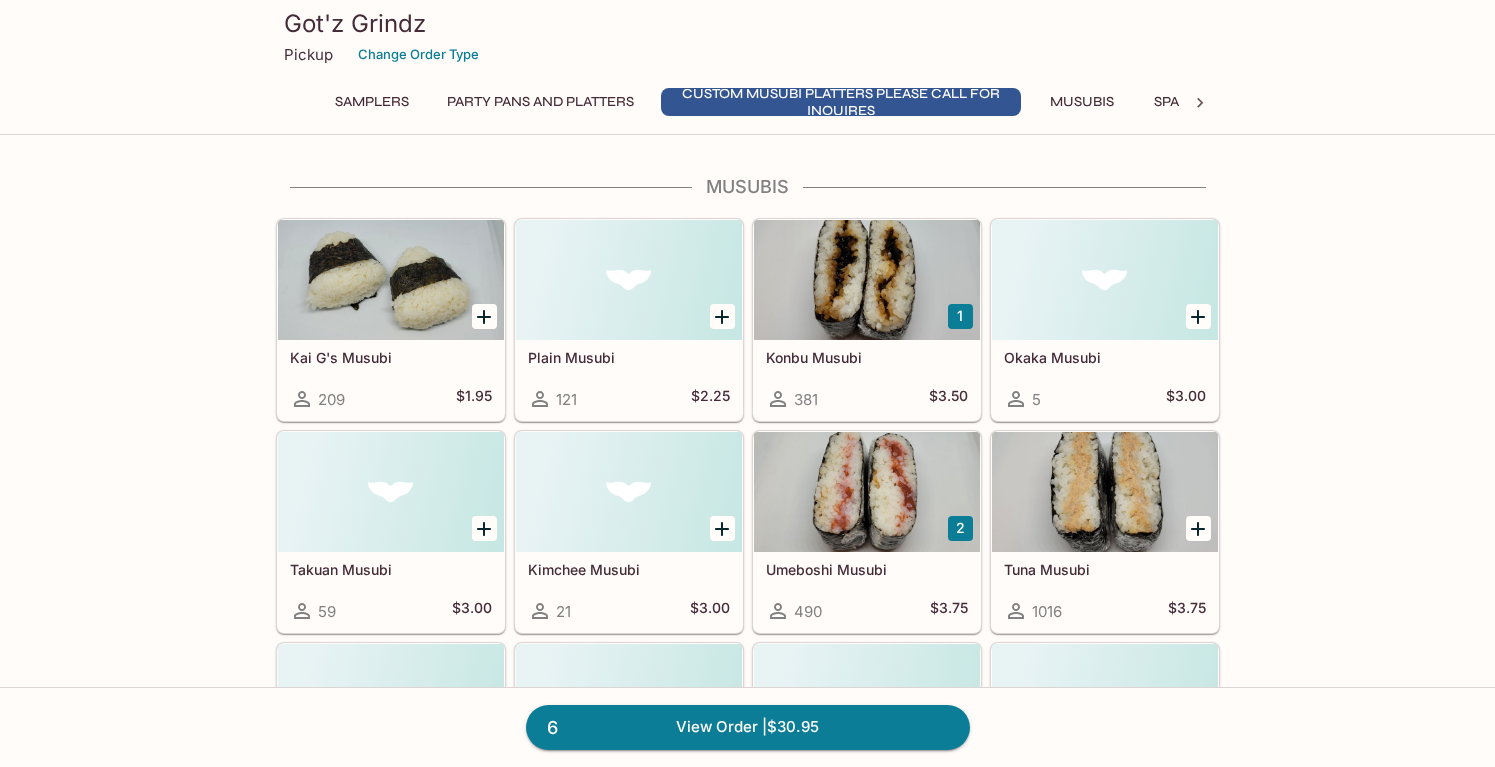 scroll, scrollTop: 641, scrollLeft: 0, axis: vertical 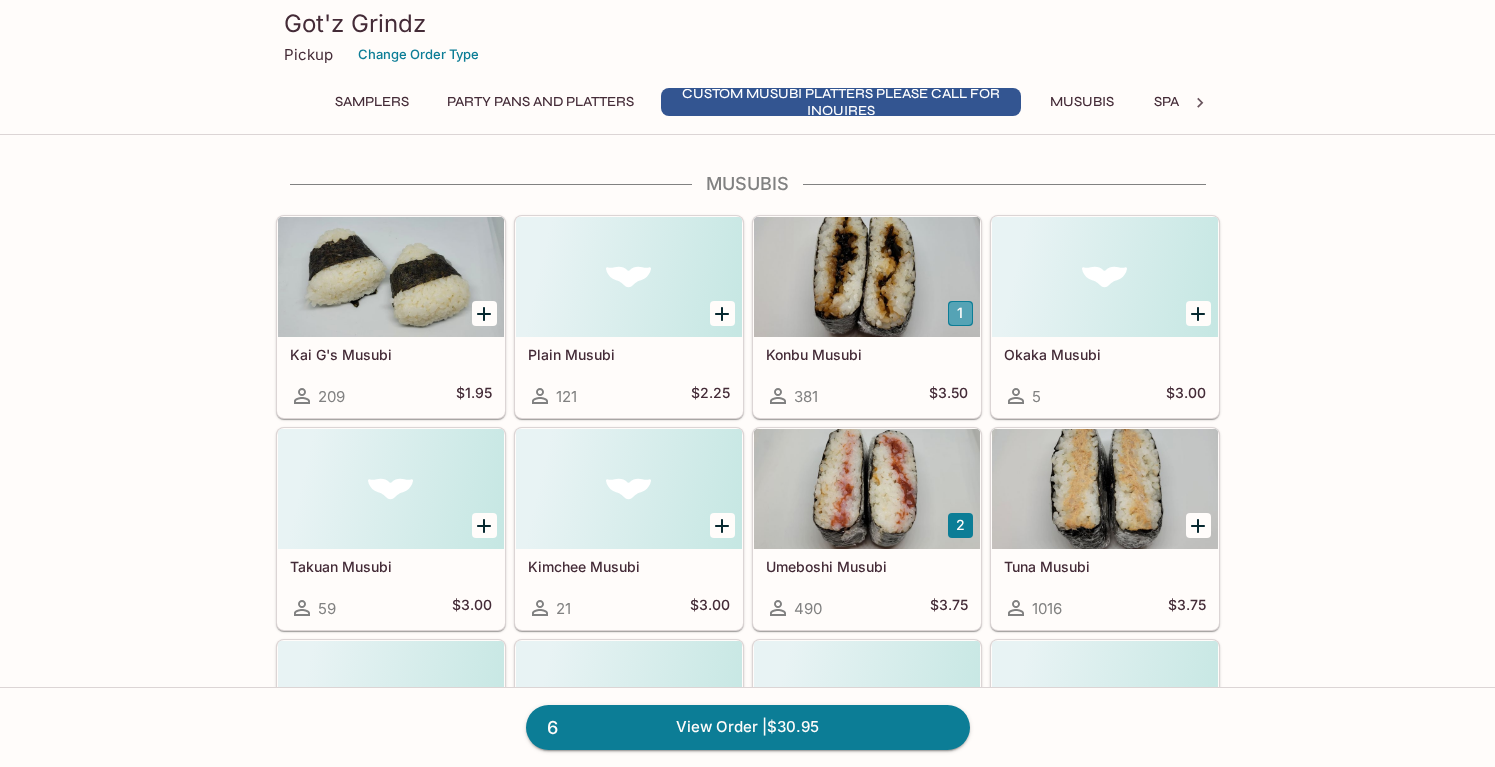 click on "1" at bounding box center (960, 313) 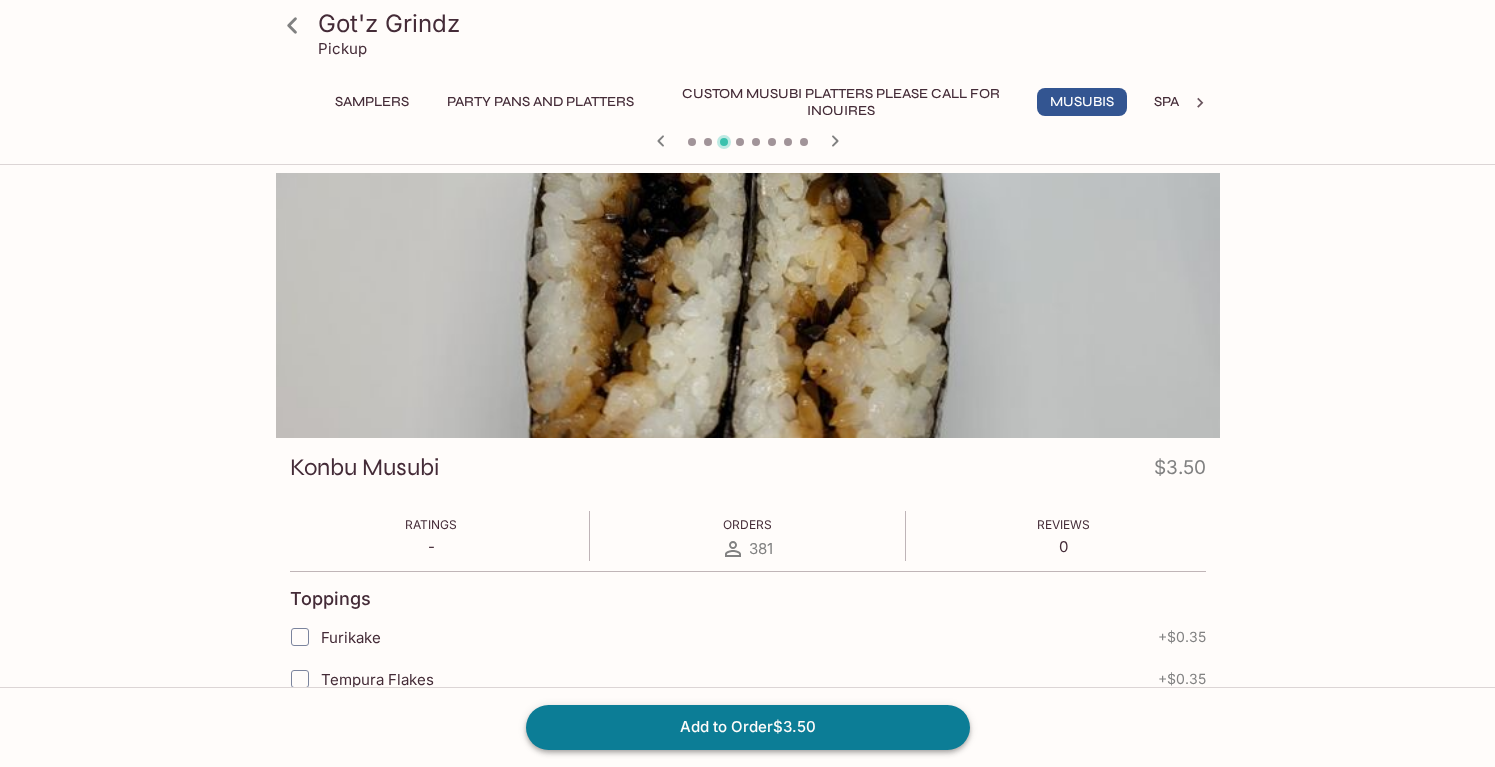click on "Add to Order  $3.50" at bounding box center (748, 727) 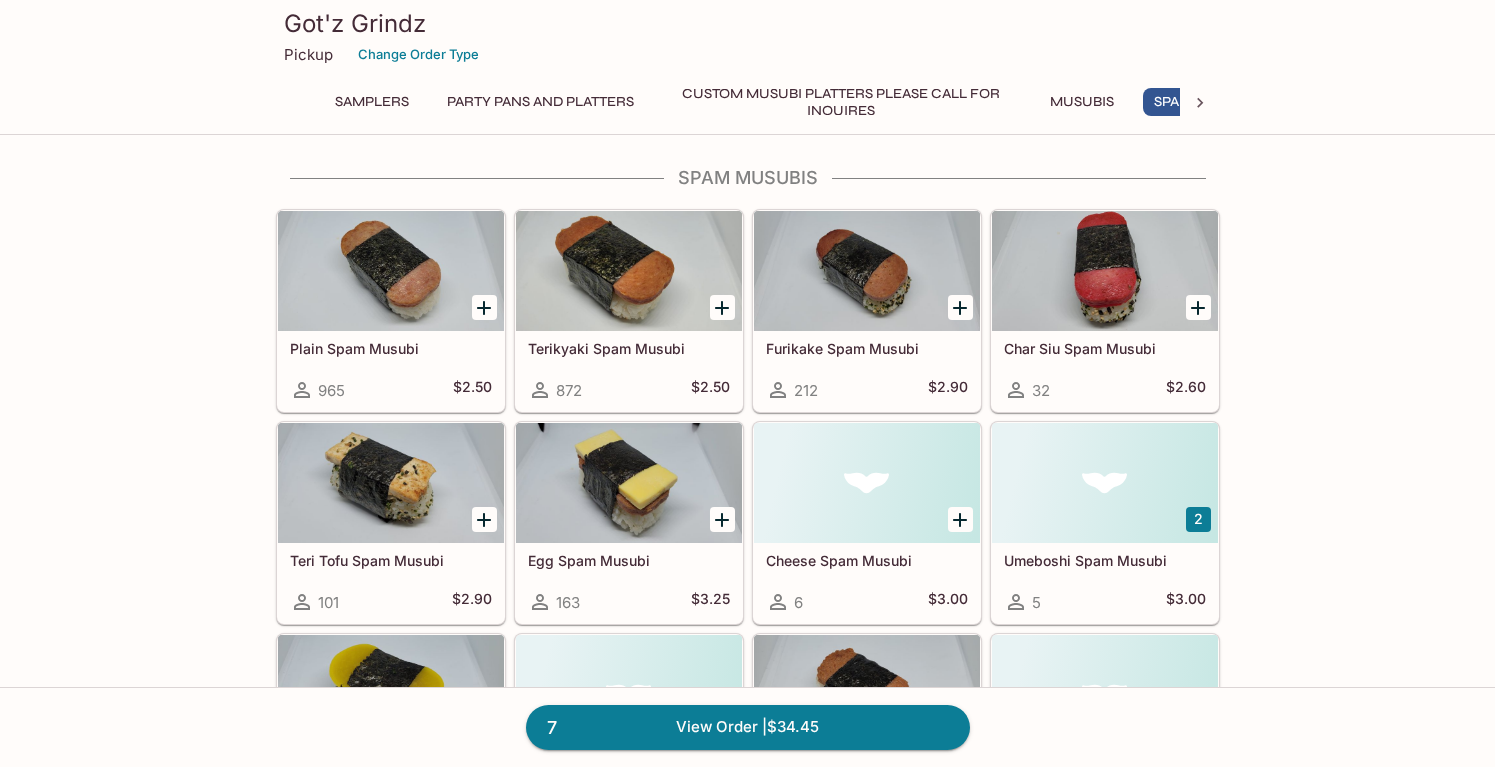scroll, scrollTop: 2077, scrollLeft: 0, axis: vertical 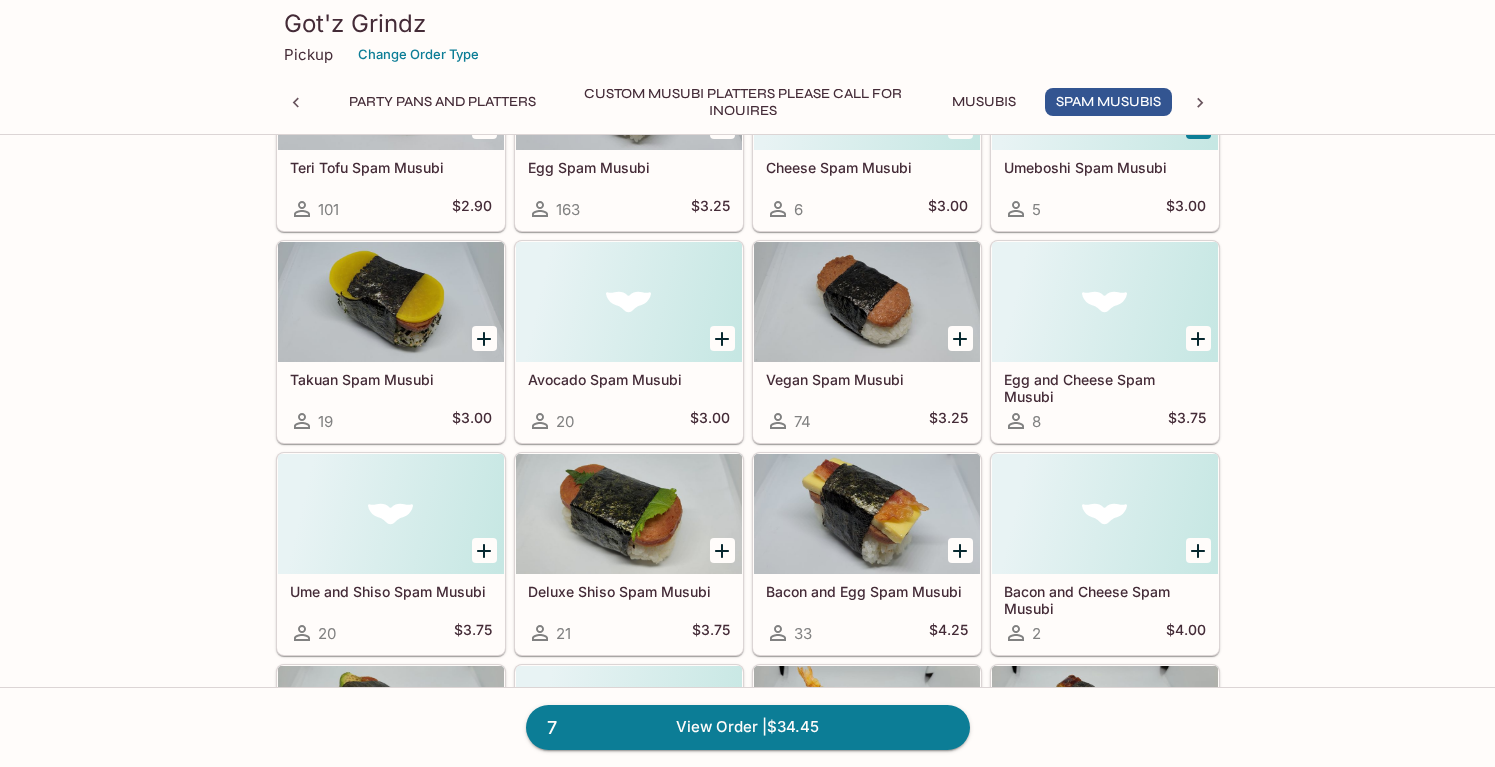 click at bounding box center [391, 514] 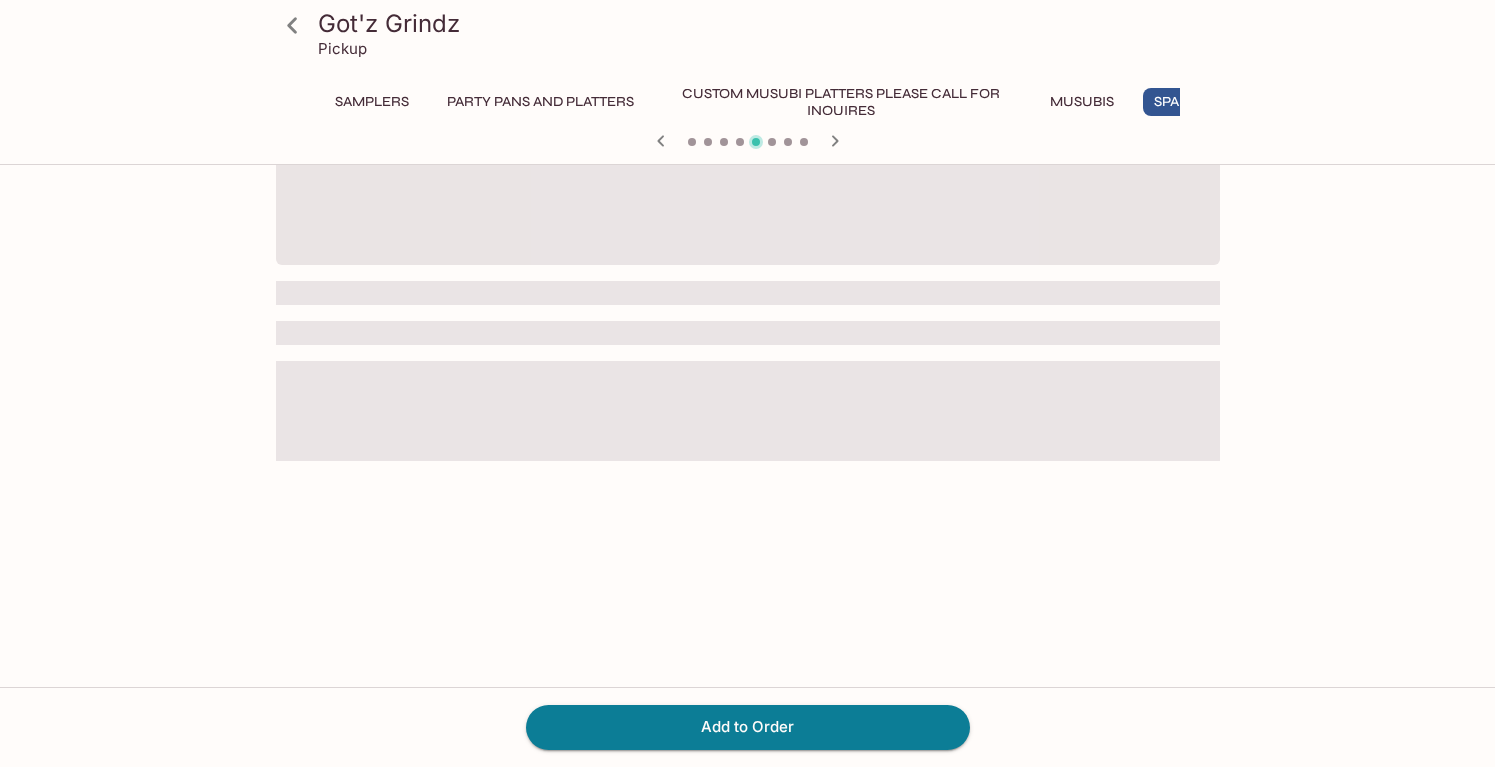 scroll, scrollTop: 0, scrollLeft: 0, axis: both 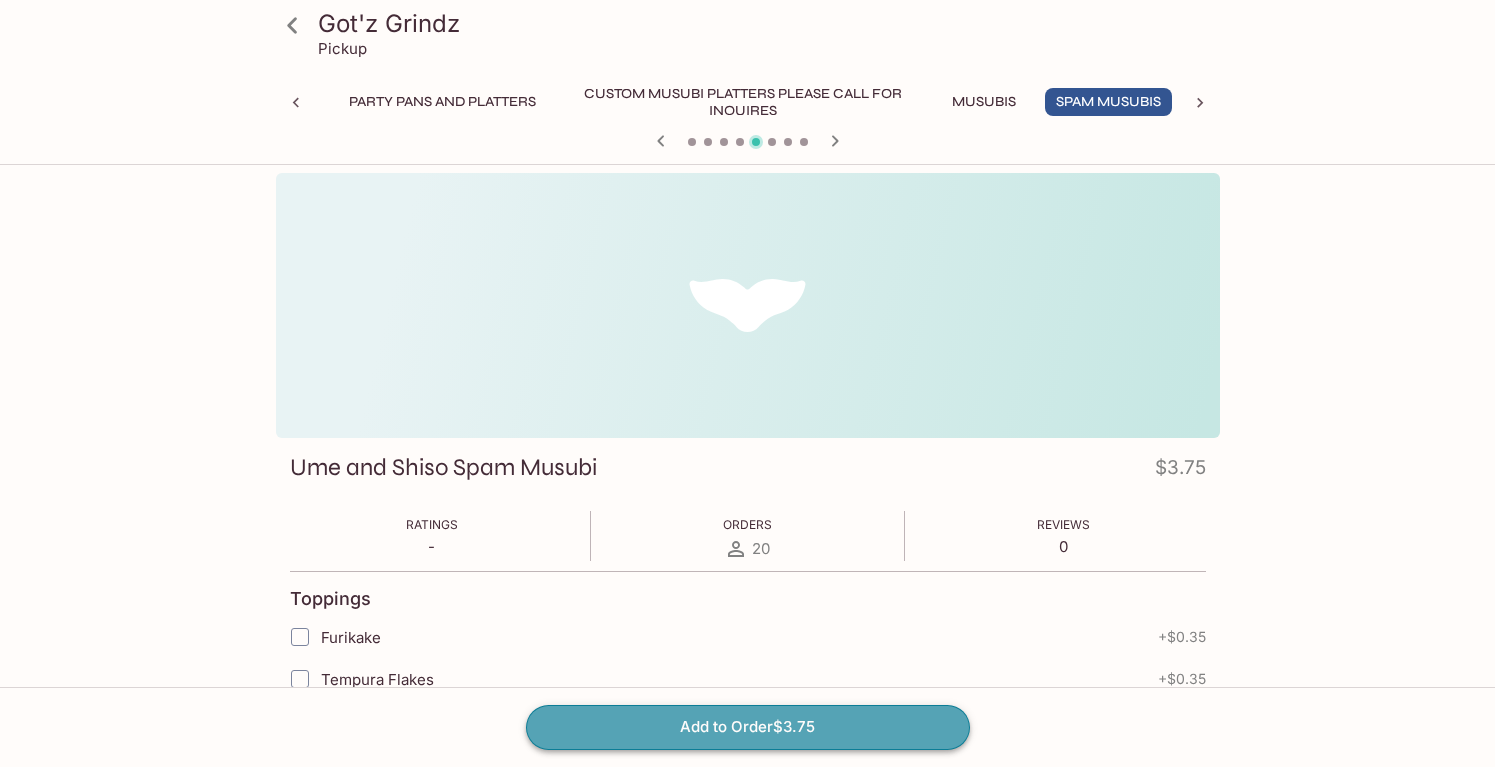 click on "Add to Order  $3.75" at bounding box center (748, 727) 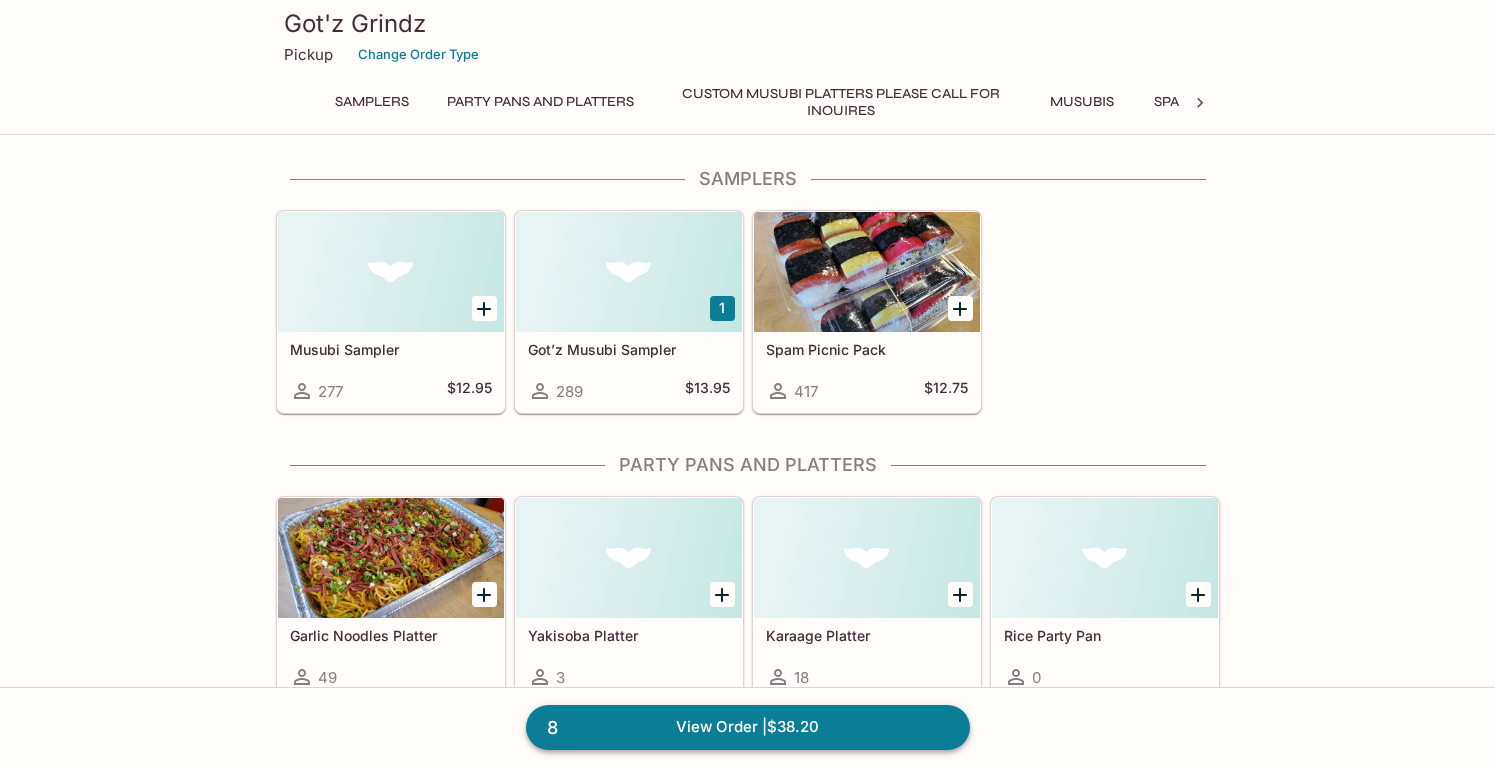 click on "8 View Order |  $38.20" at bounding box center [748, 727] 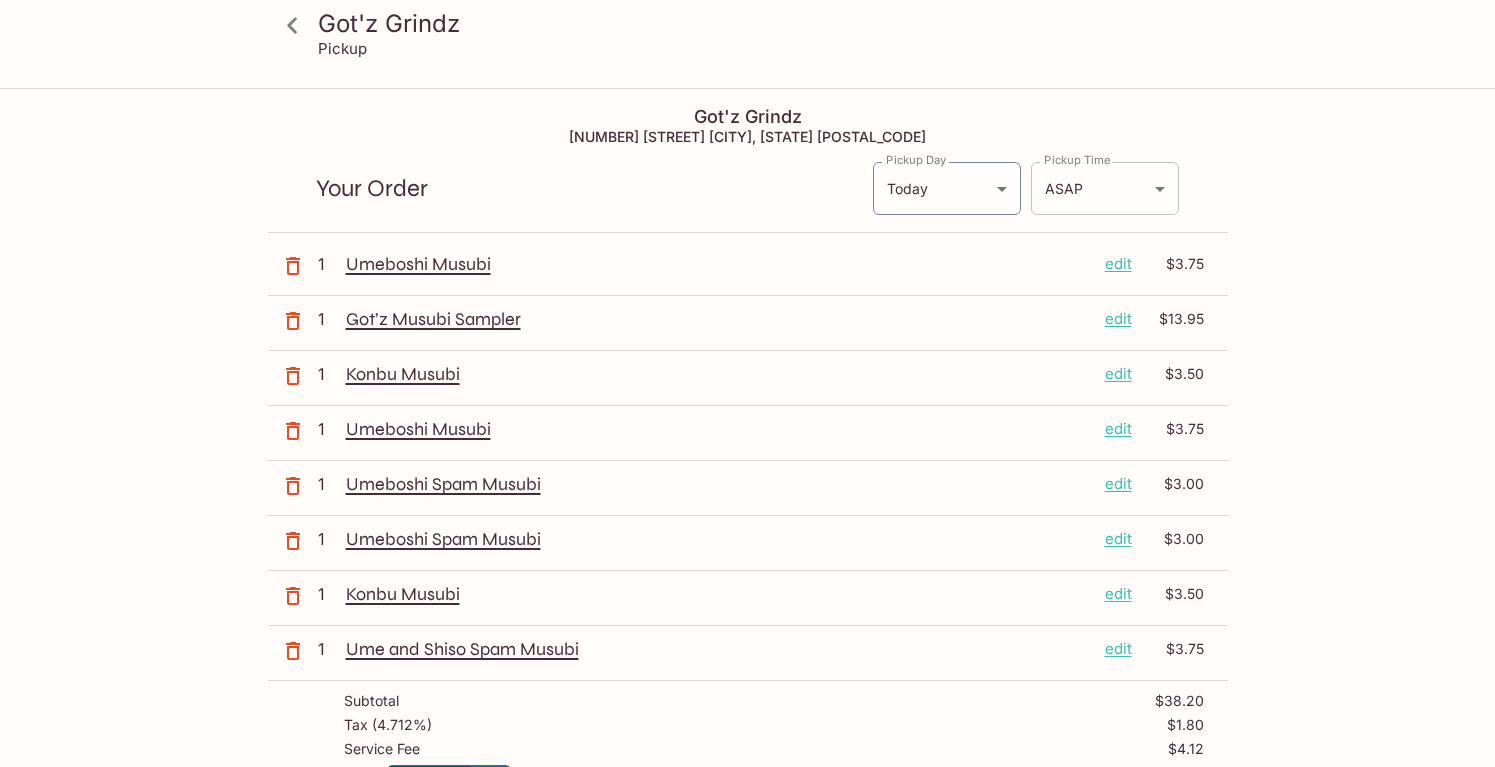 click on "Got'z Grindz Pickup Got'z Grindz [NUMBER] [STREET]  [CITY], [STATE] [POSTAL_CODE] Your Order Pickup Day Today Today Pickup Day Pickup Time ASAP ASAP Pickup Time 1 Umeboshi Musubi edit [PRICE] 1 Got’z Musubi Sampler edit [PRICE] 1 Konbu Musubi edit [PRICE] 1 Umeboshi Musubi edit [PRICE] 1 Umeboshi Spam Musubi edit [PRICE] 1 Umeboshi Spam Musubi edit [PRICE] 1 Konbu Musubi edit [PRICE] 1 Ume and Shiso Spam Musubi edit [PRICE] Subtotal [PRICE] Tax ( 4.712% ) [PRICE] Service Fee [PRICE] Tips 10% 15% 20% other [PRICE] Total [PRICE] I agree to receive SMS notifications regarding my order x Pay with Credit Card Got'z Grindz | Powered by Beluga" at bounding box center [747, 473] 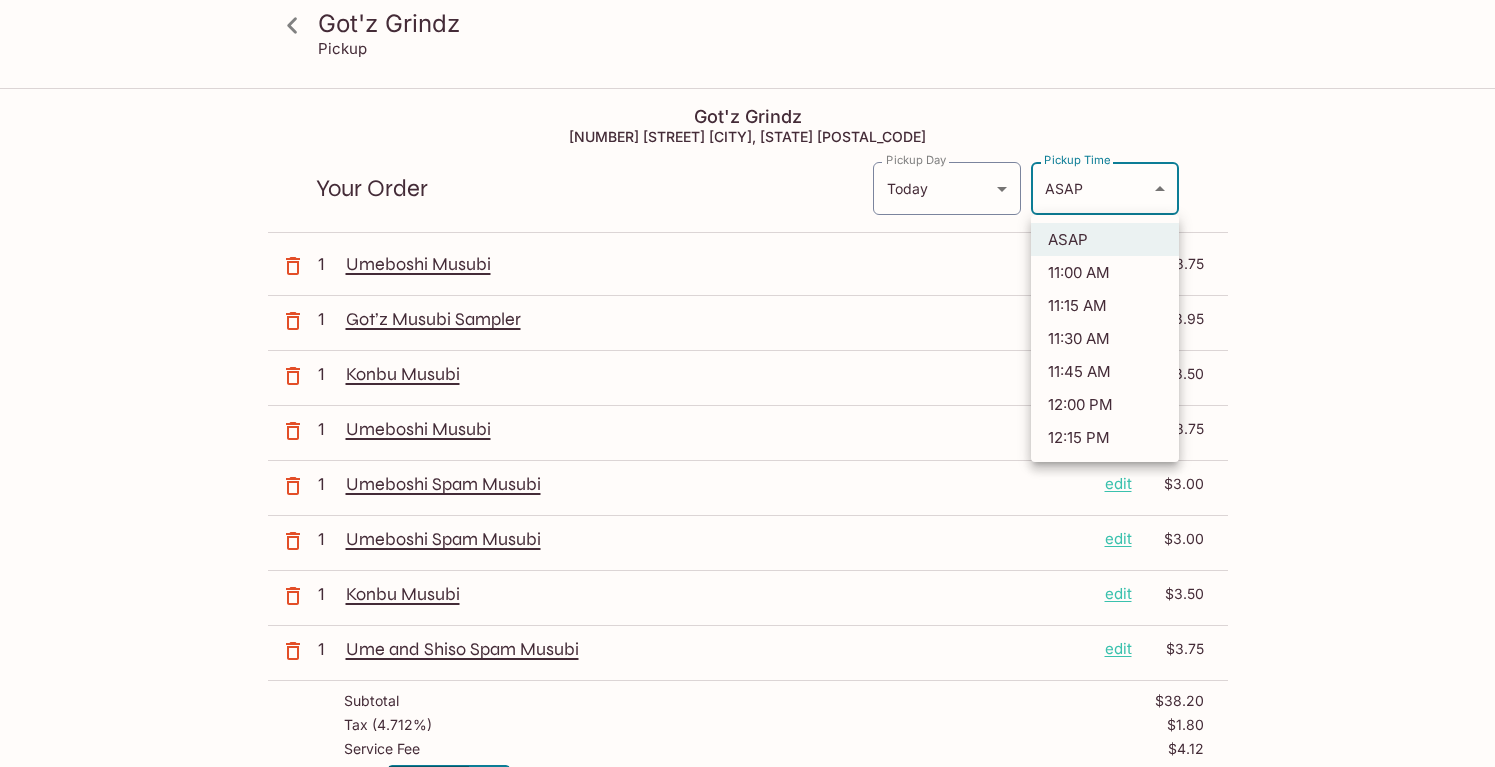 click on "11:30 AM" at bounding box center [1105, 338] 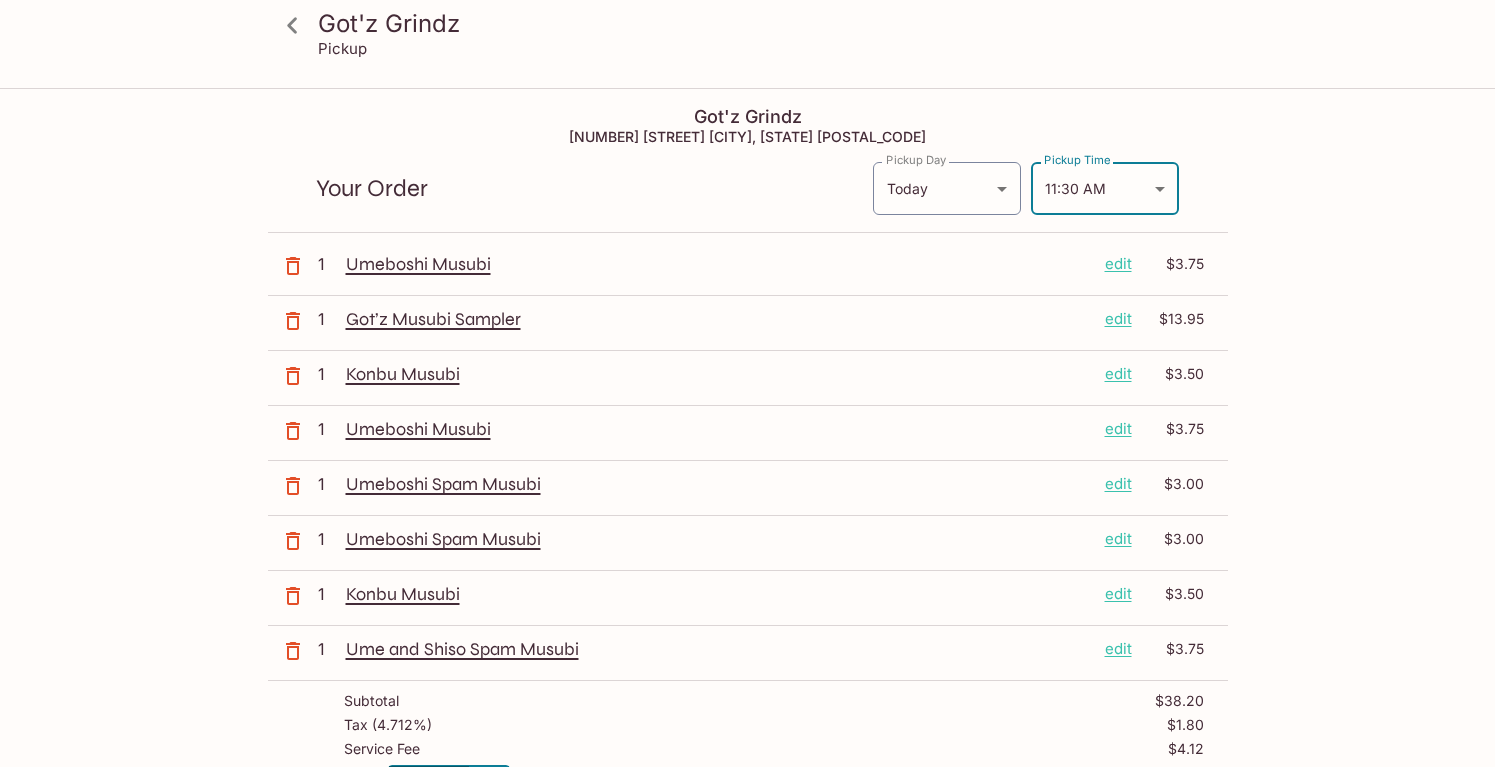 click on "edit" at bounding box center (1118, 594) 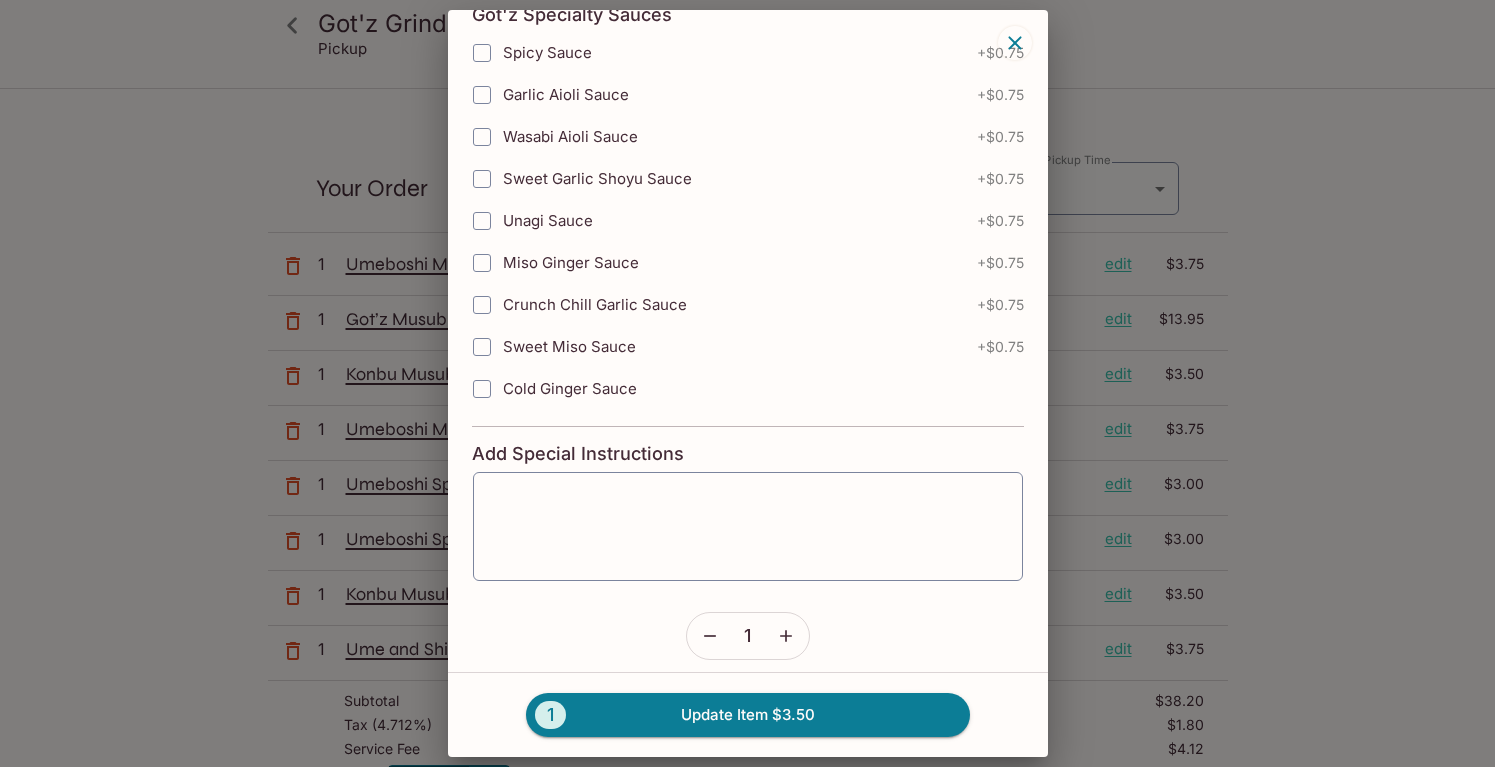 scroll, scrollTop: 1583, scrollLeft: 0, axis: vertical 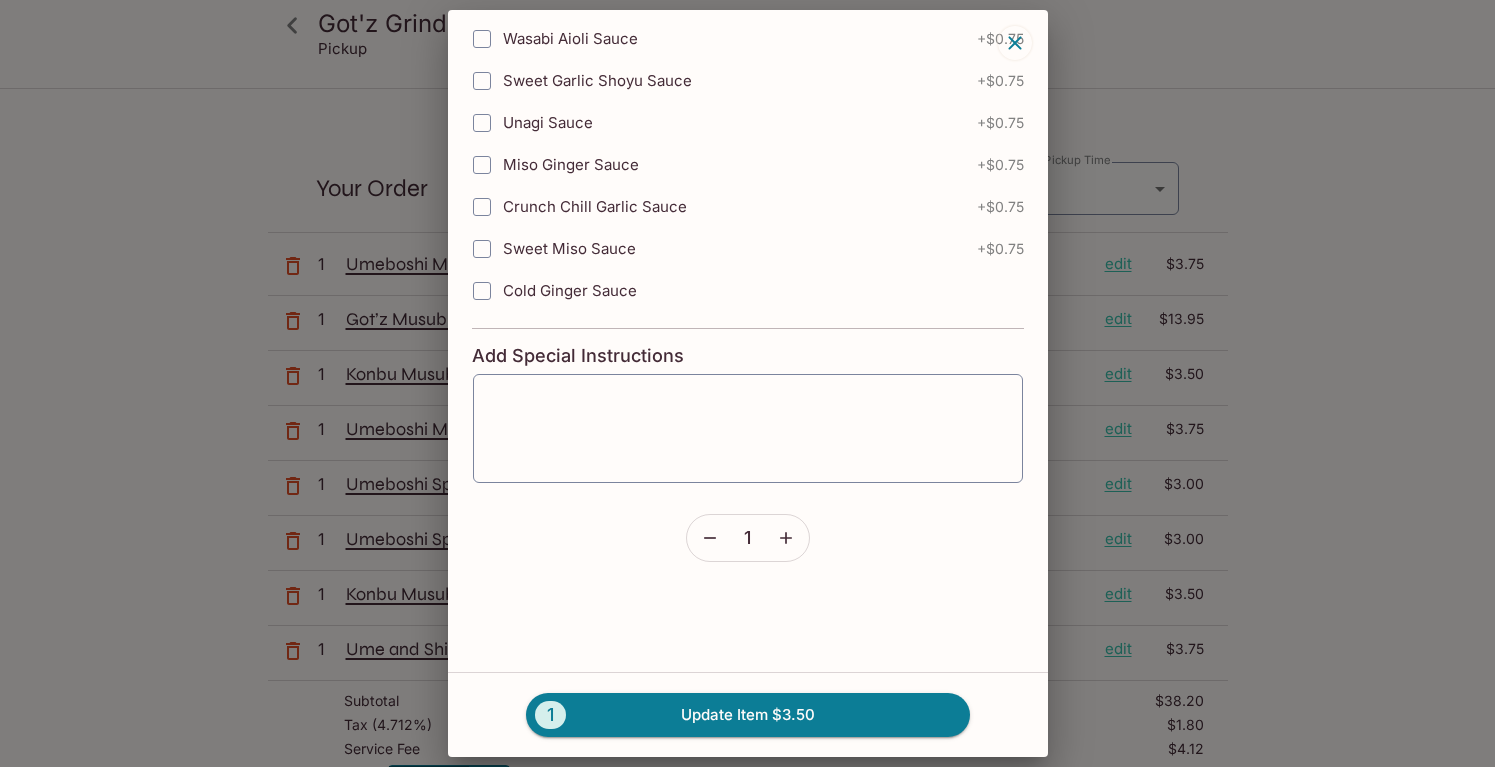 click 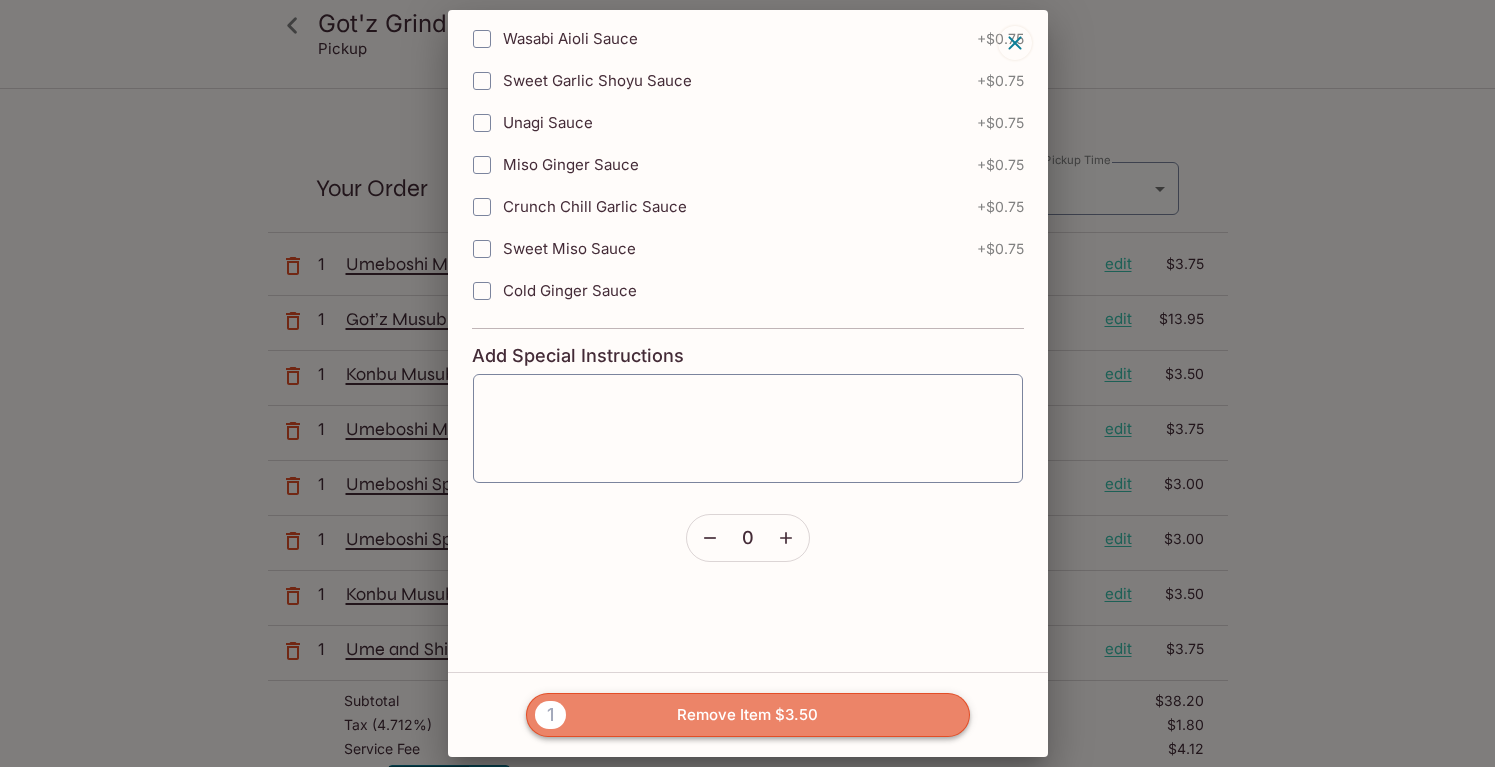click on "1 Remove Item $3.50" at bounding box center (748, 715) 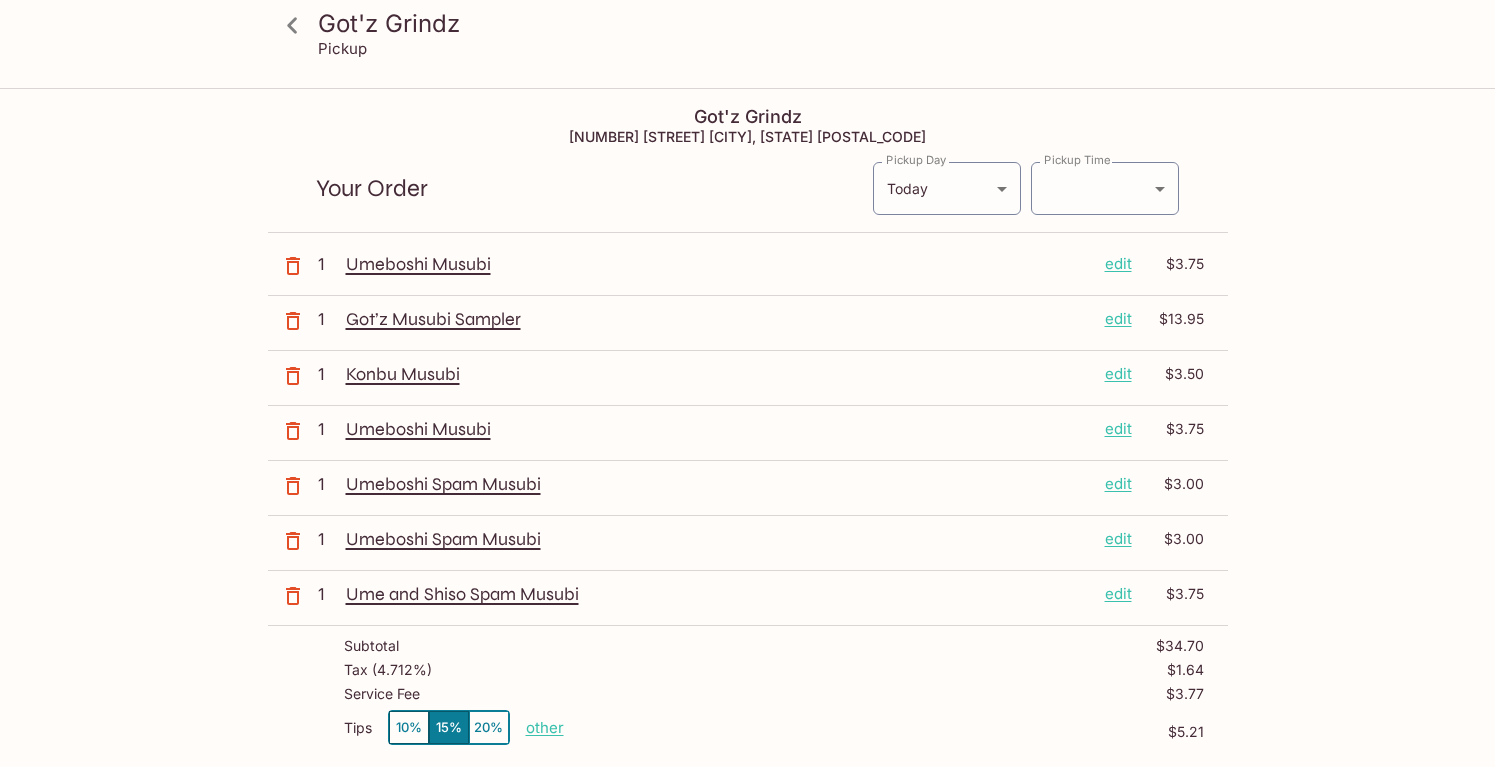 click on "edit" at bounding box center [1118, 429] 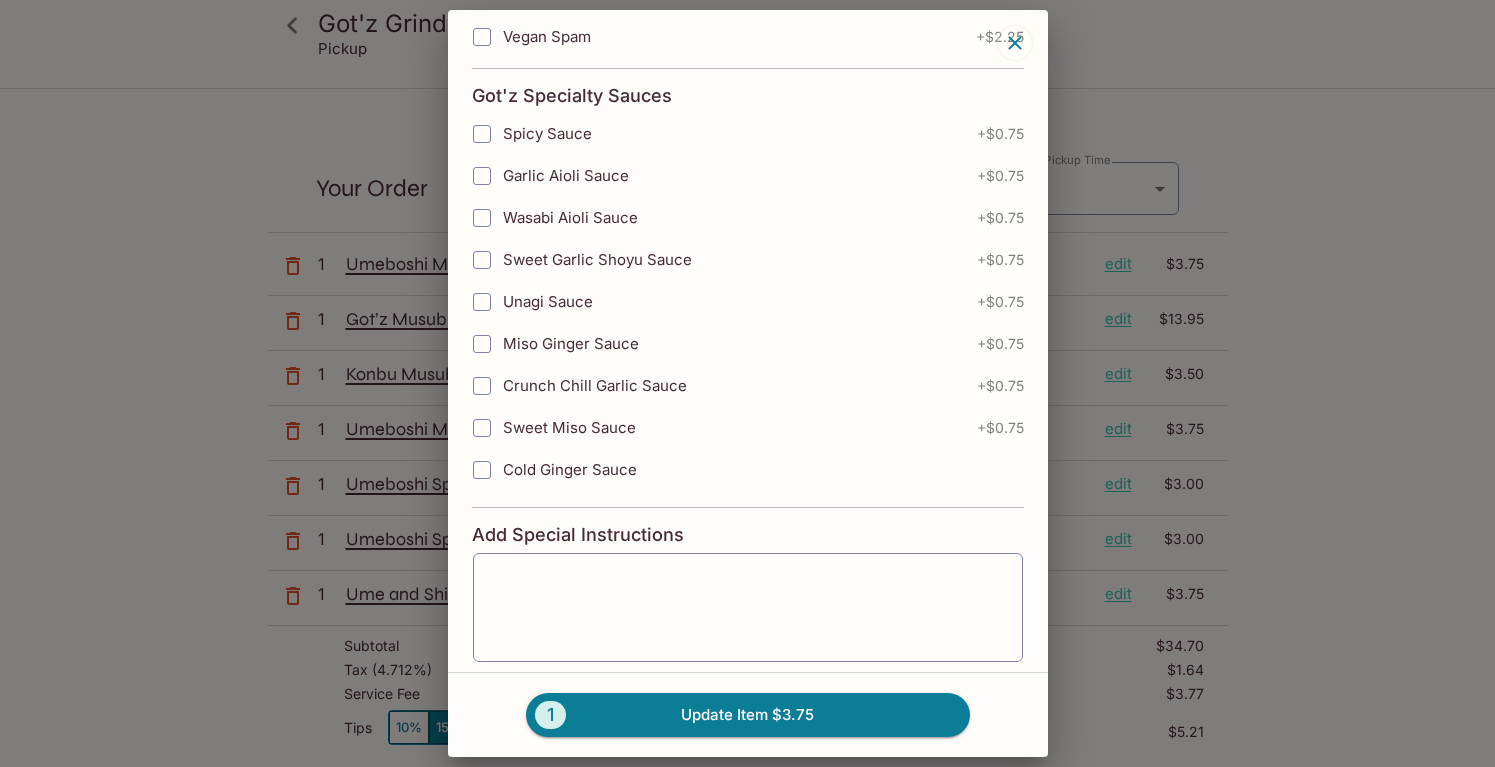 scroll, scrollTop: 1583, scrollLeft: 0, axis: vertical 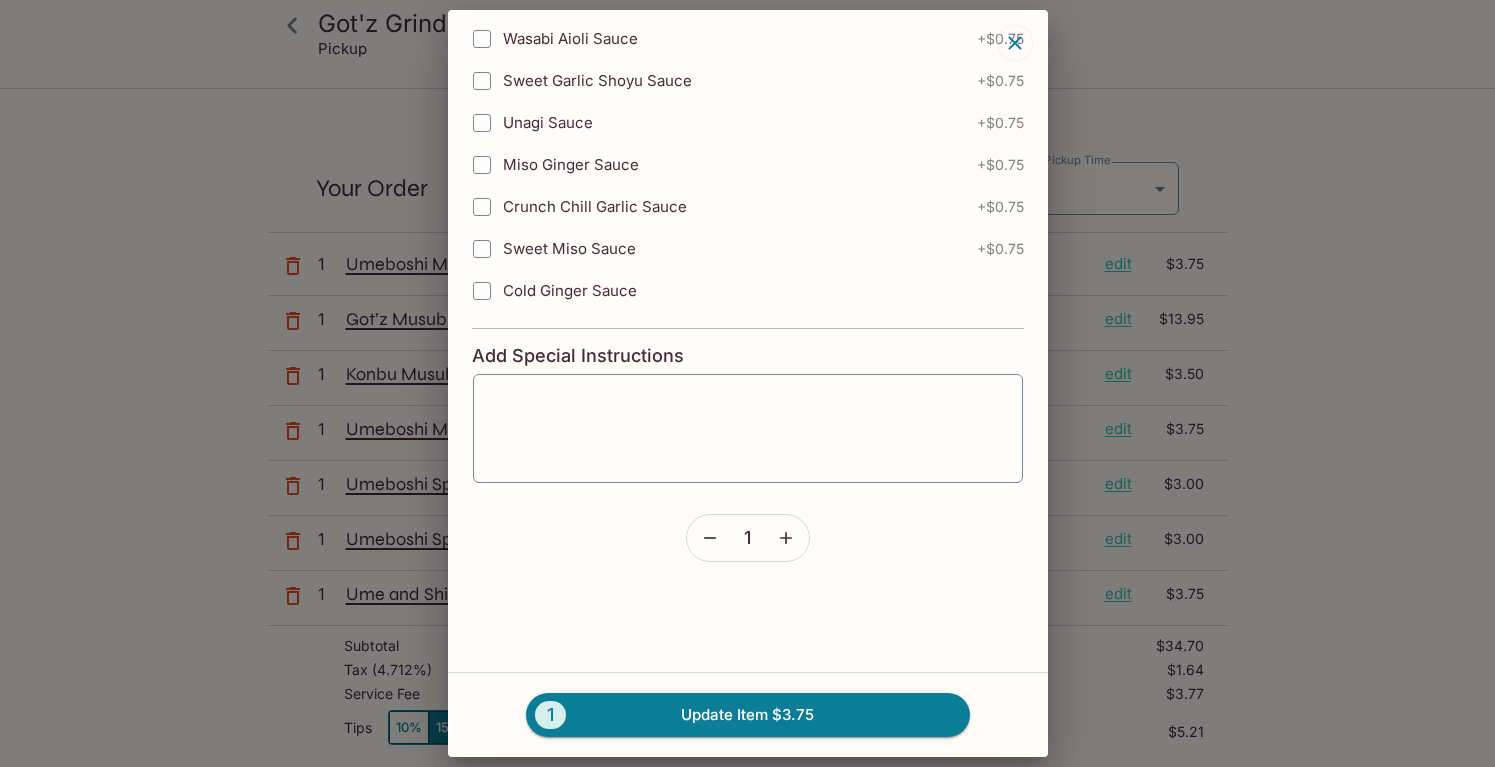 click 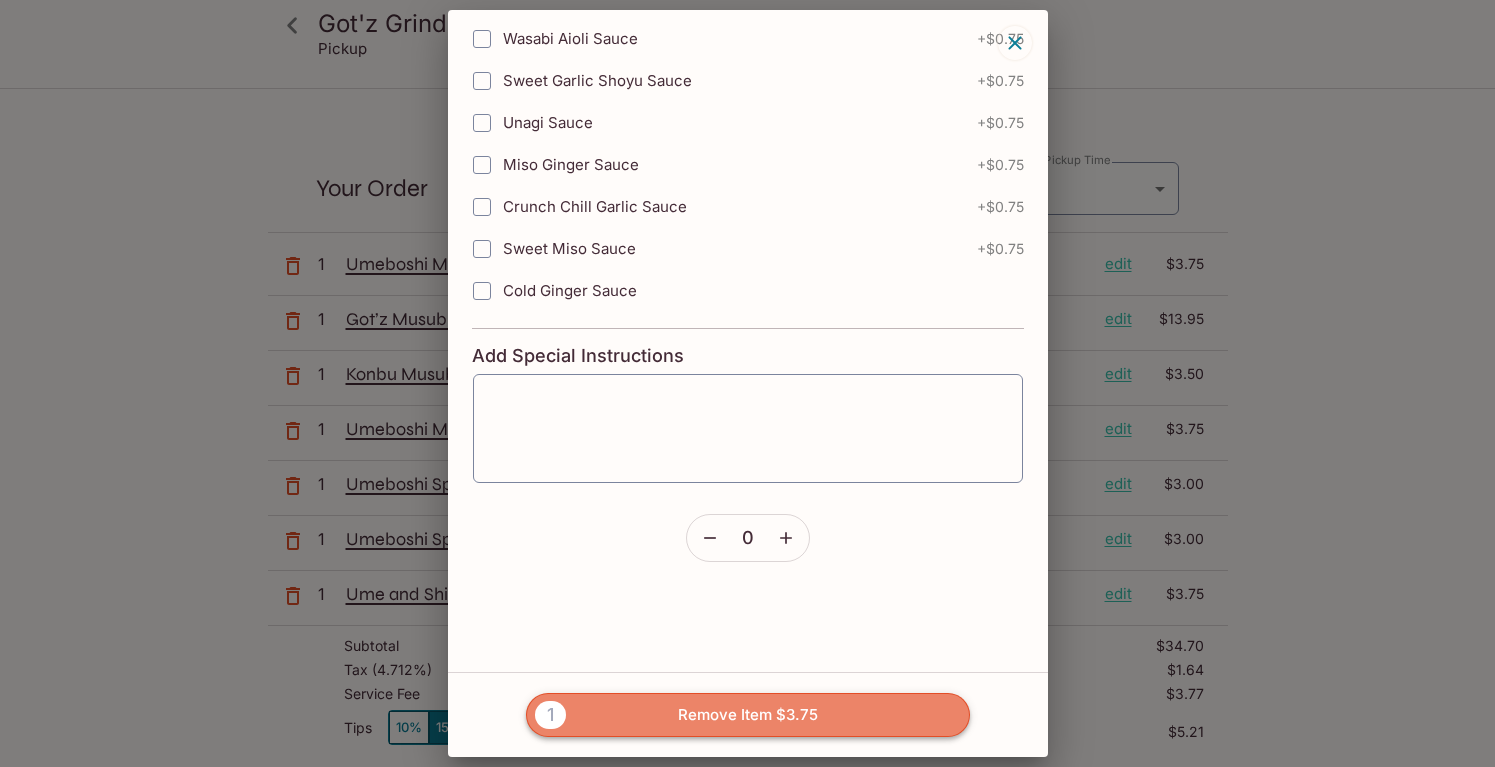 click on "1 Remove Item $3.75" at bounding box center (748, 715) 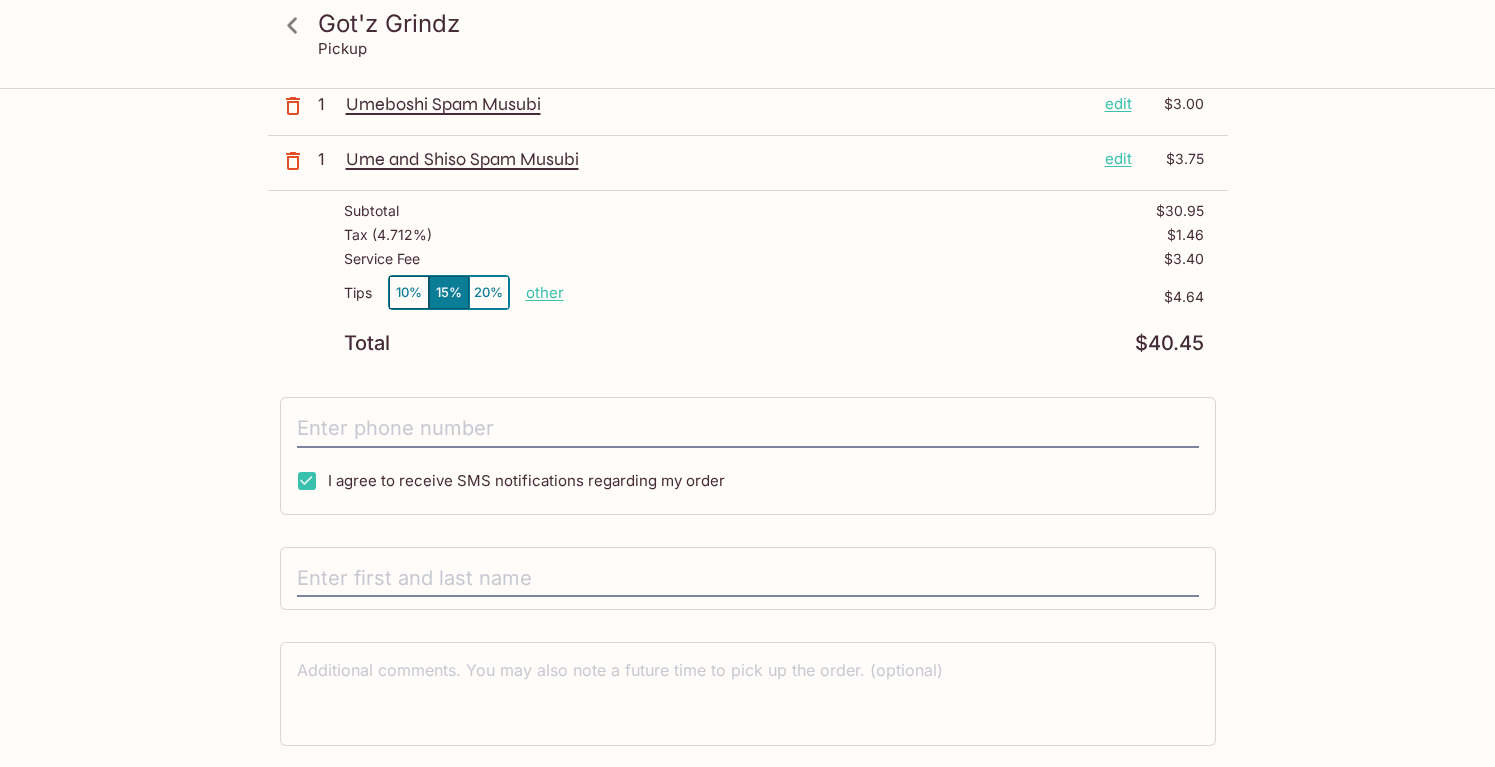scroll, scrollTop: 441, scrollLeft: 0, axis: vertical 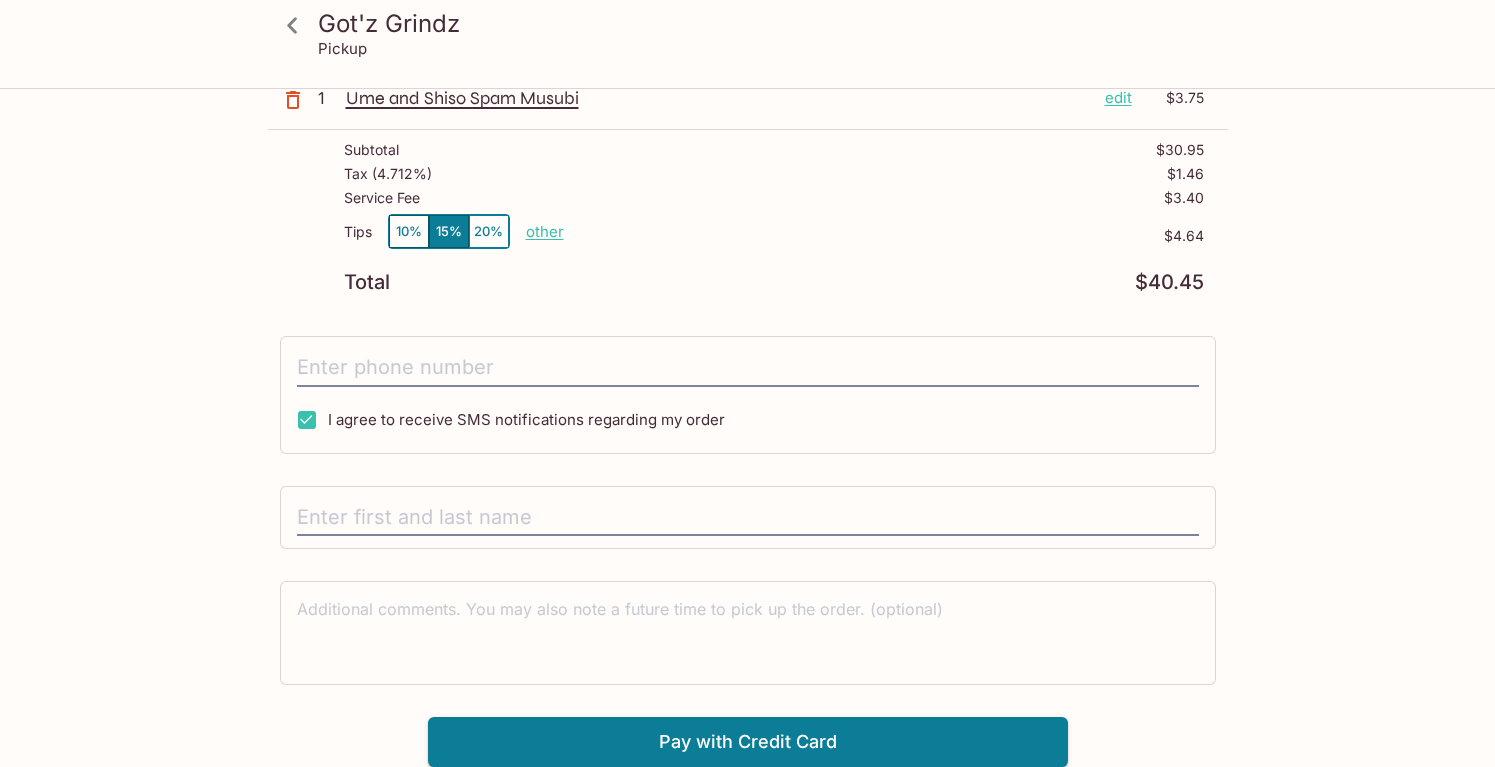 click on "10%" at bounding box center [409, 231] 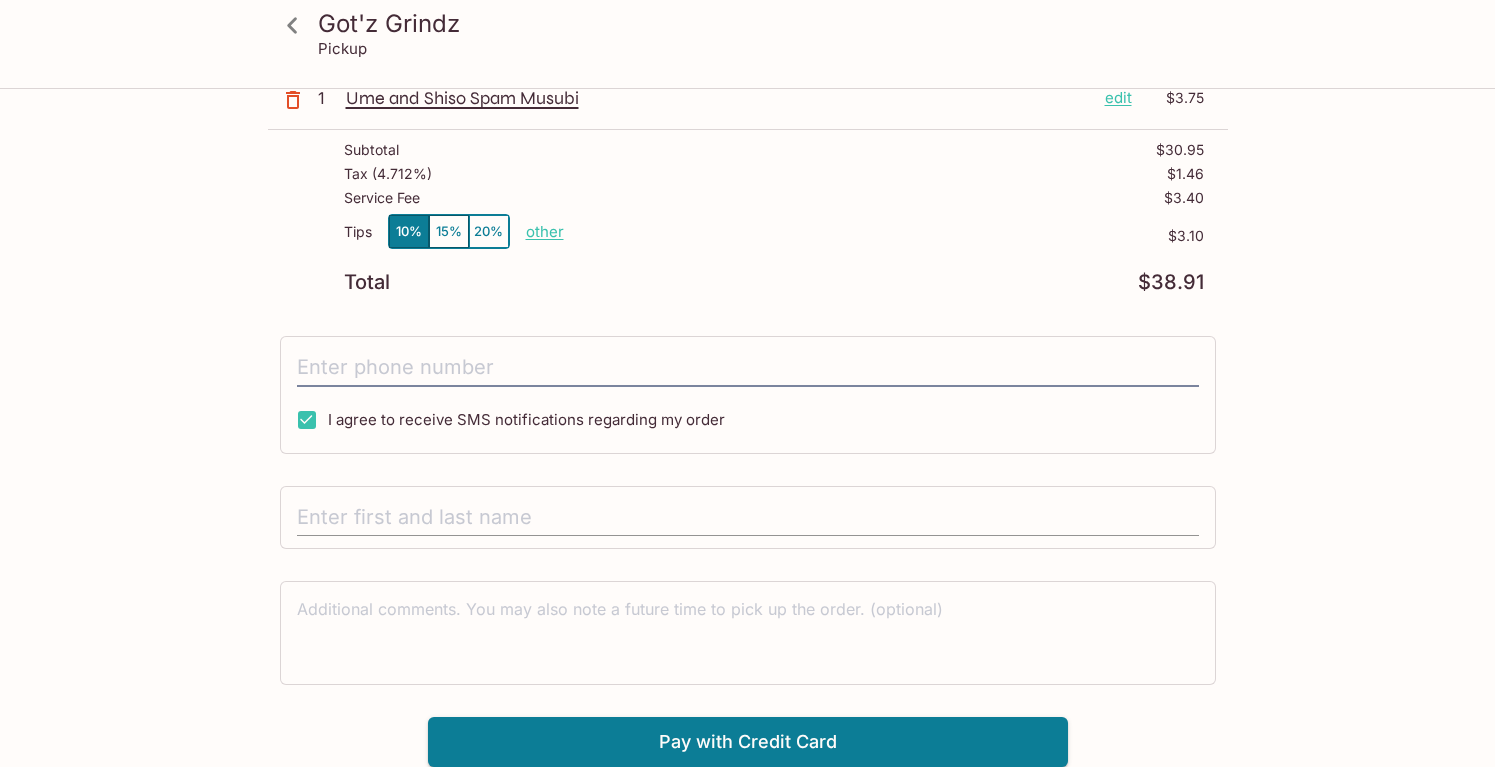 click at bounding box center [748, 518] 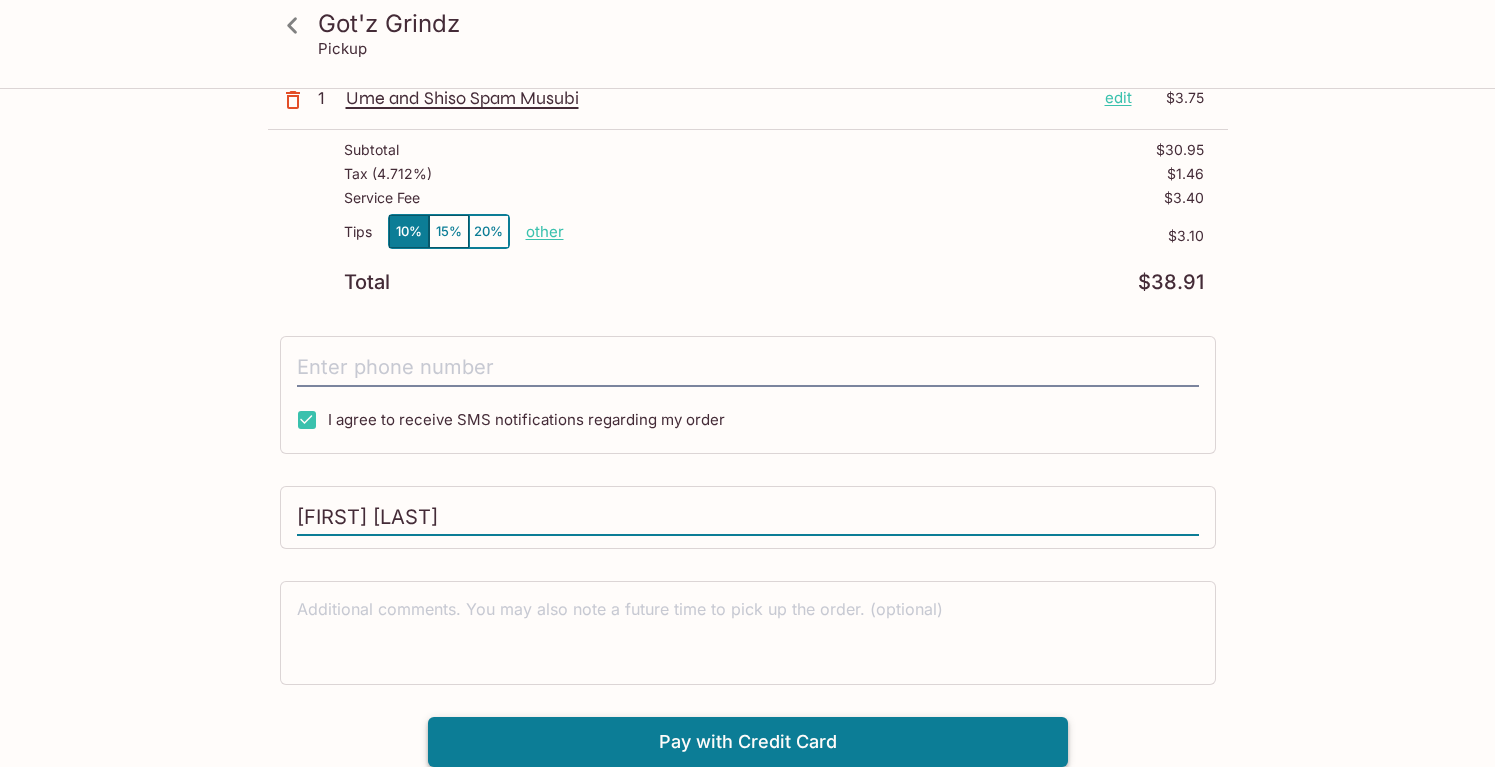 type on "[FIRST] [LAST]" 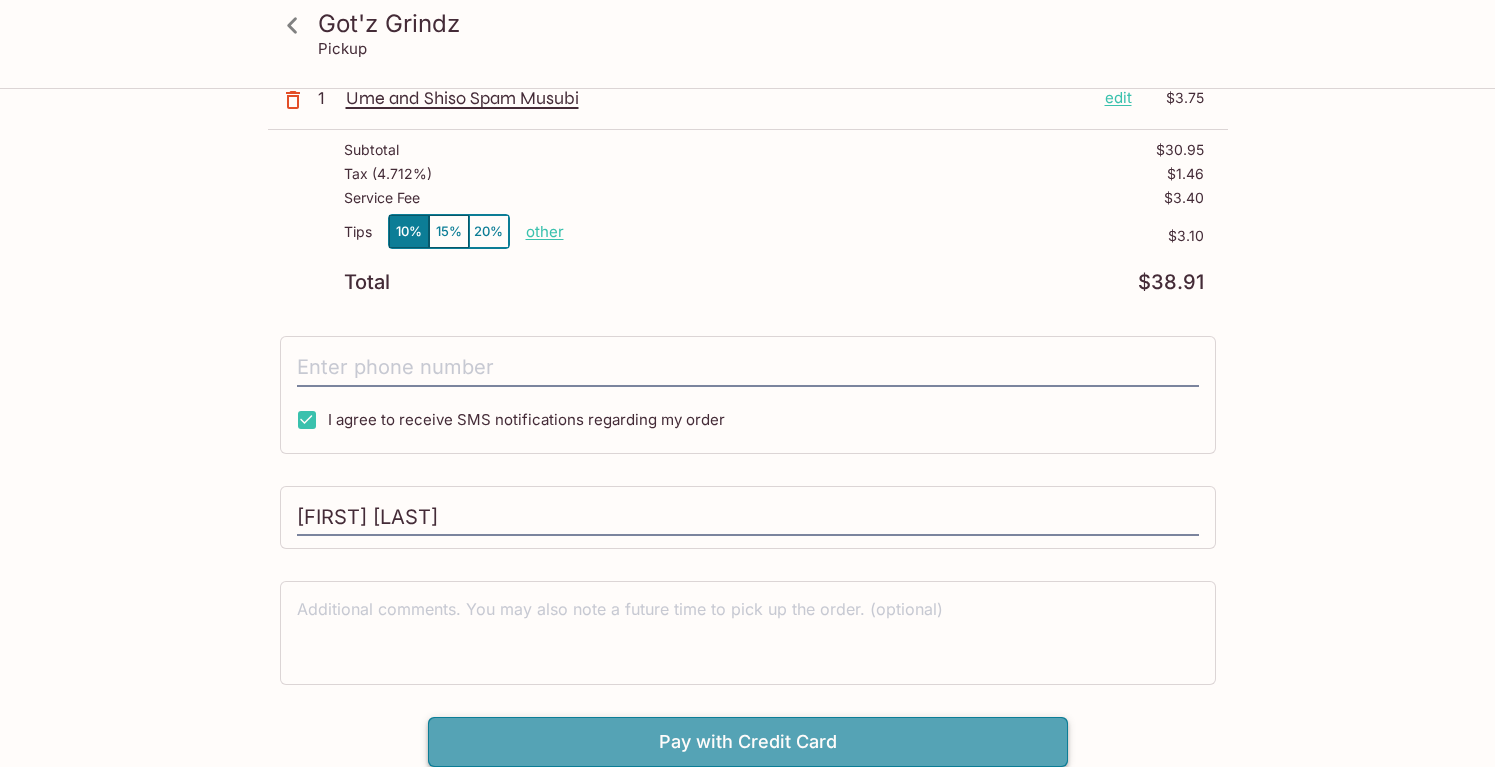 click on "Pay with Credit Card" at bounding box center [748, 742] 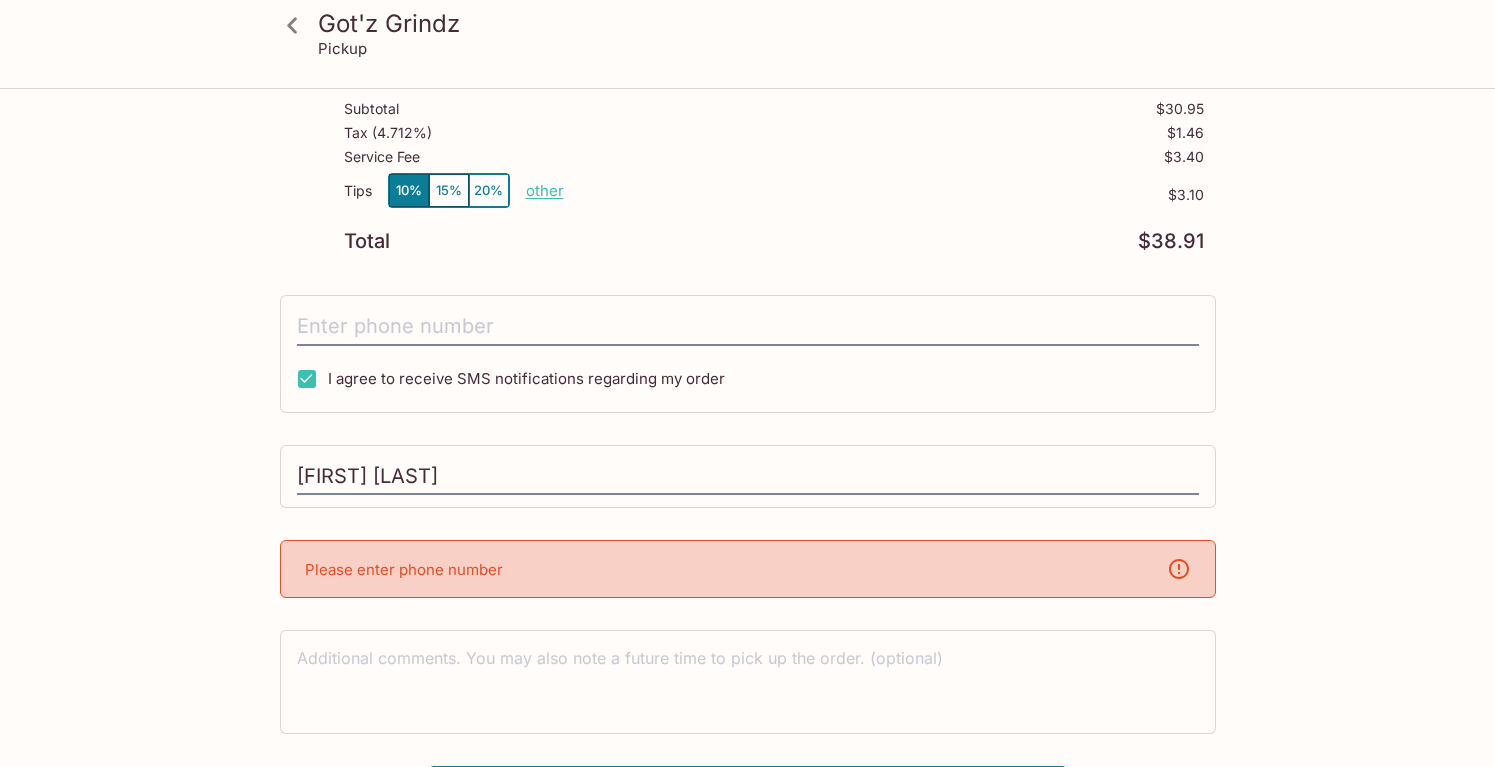 scroll, scrollTop: 531, scrollLeft: 0, axis: vertical 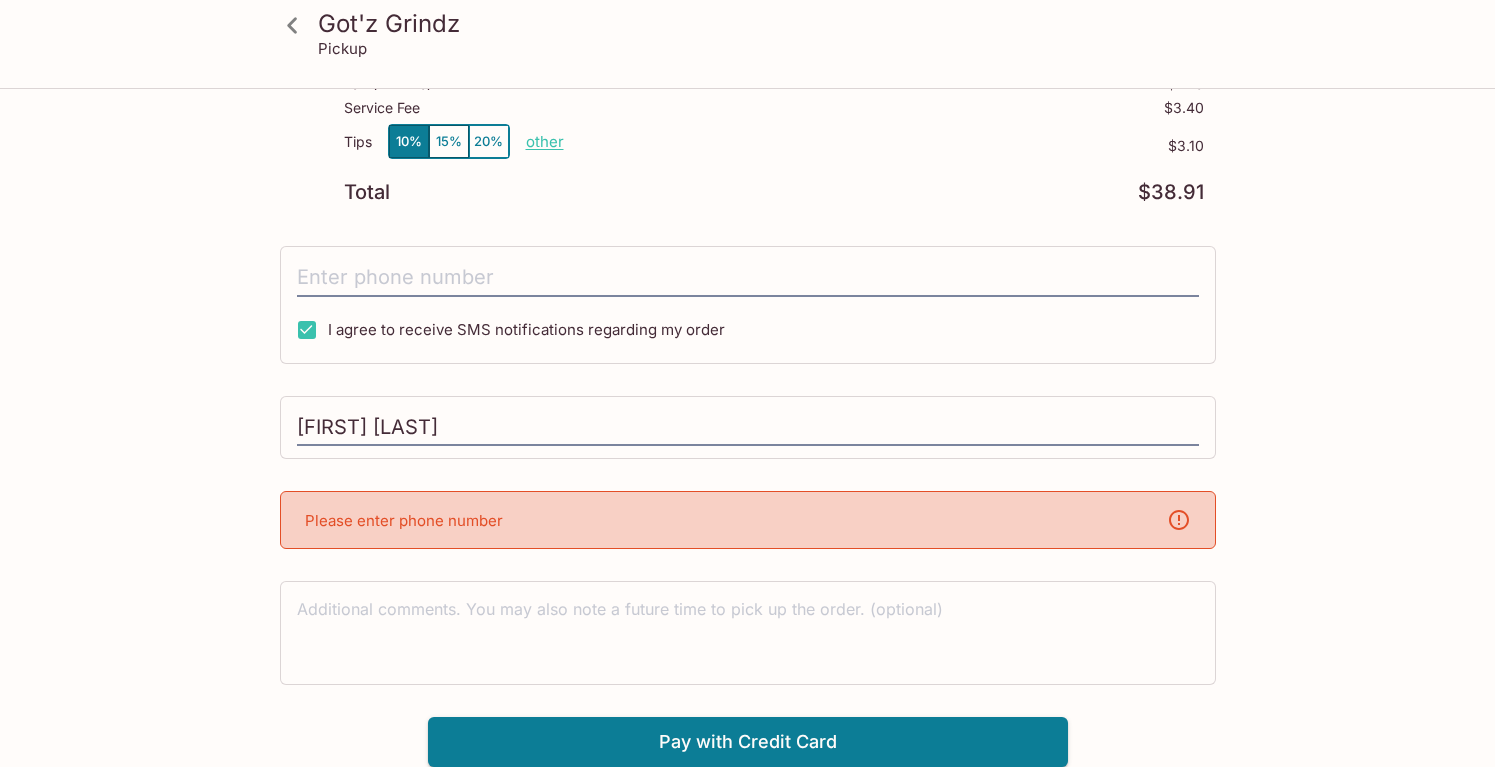 click on "Please enter phone number" at bounding box center (748, 520) 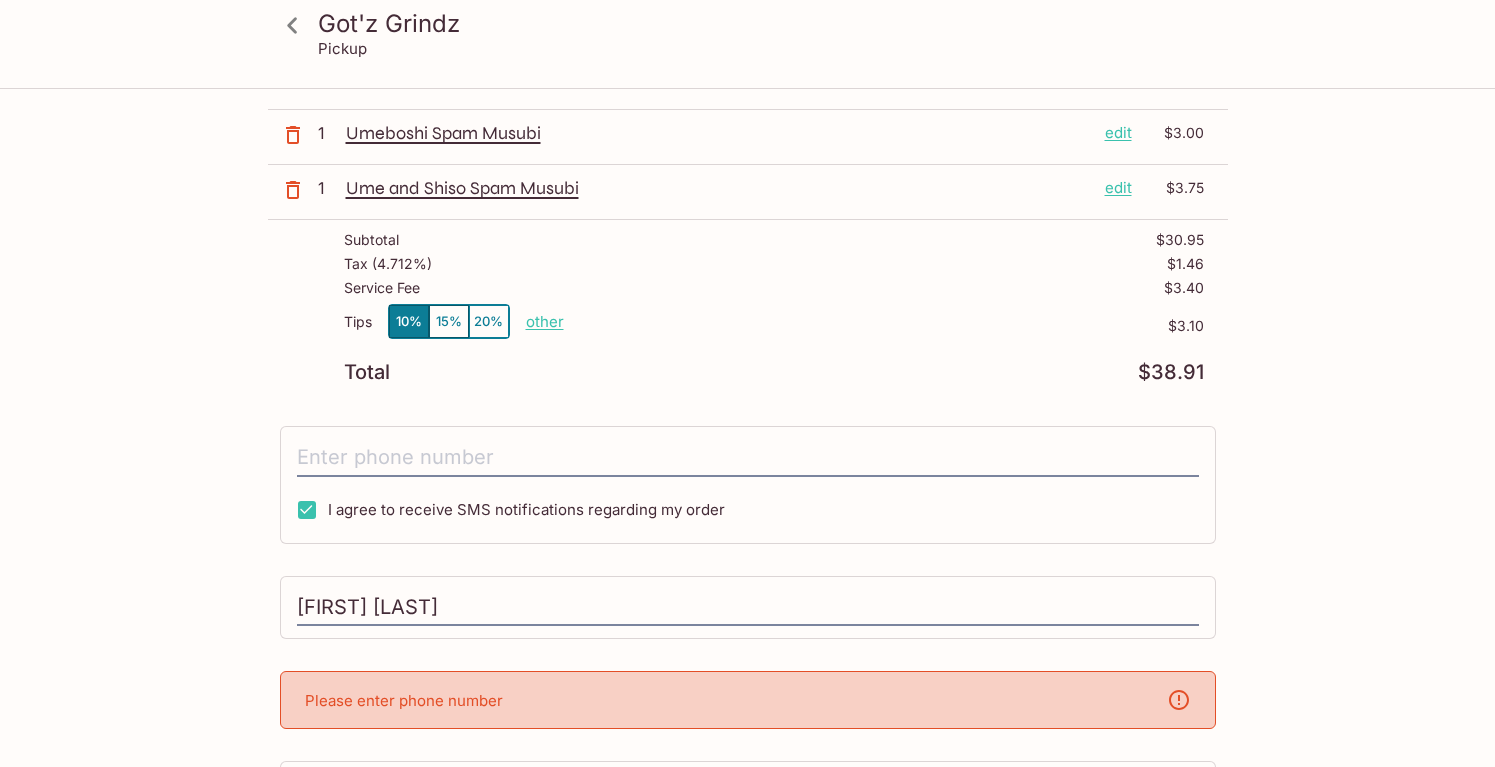 scroll, scrollTop: 369, scrollLeft: 0, axis: vertical 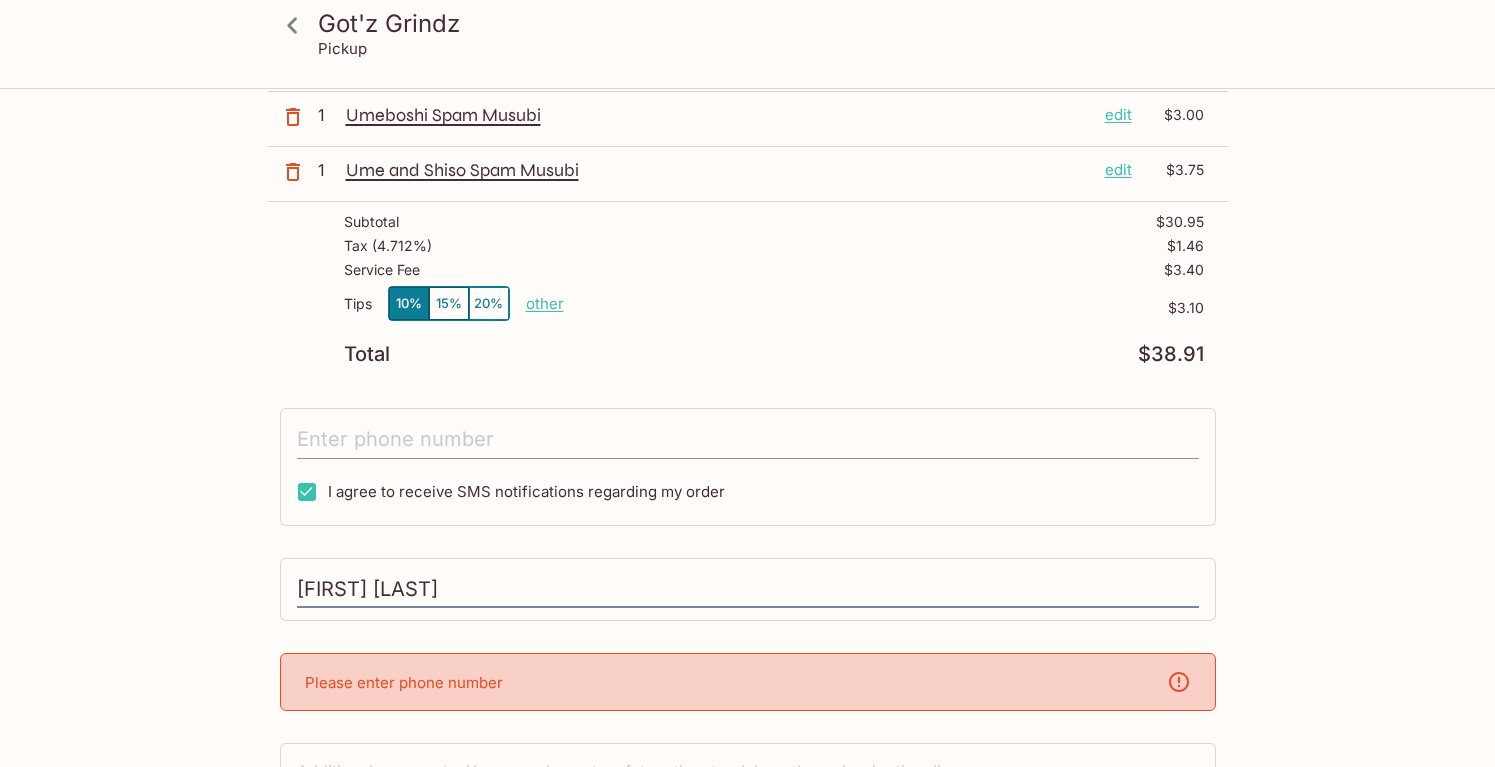 click at bounding box center [748, 440] 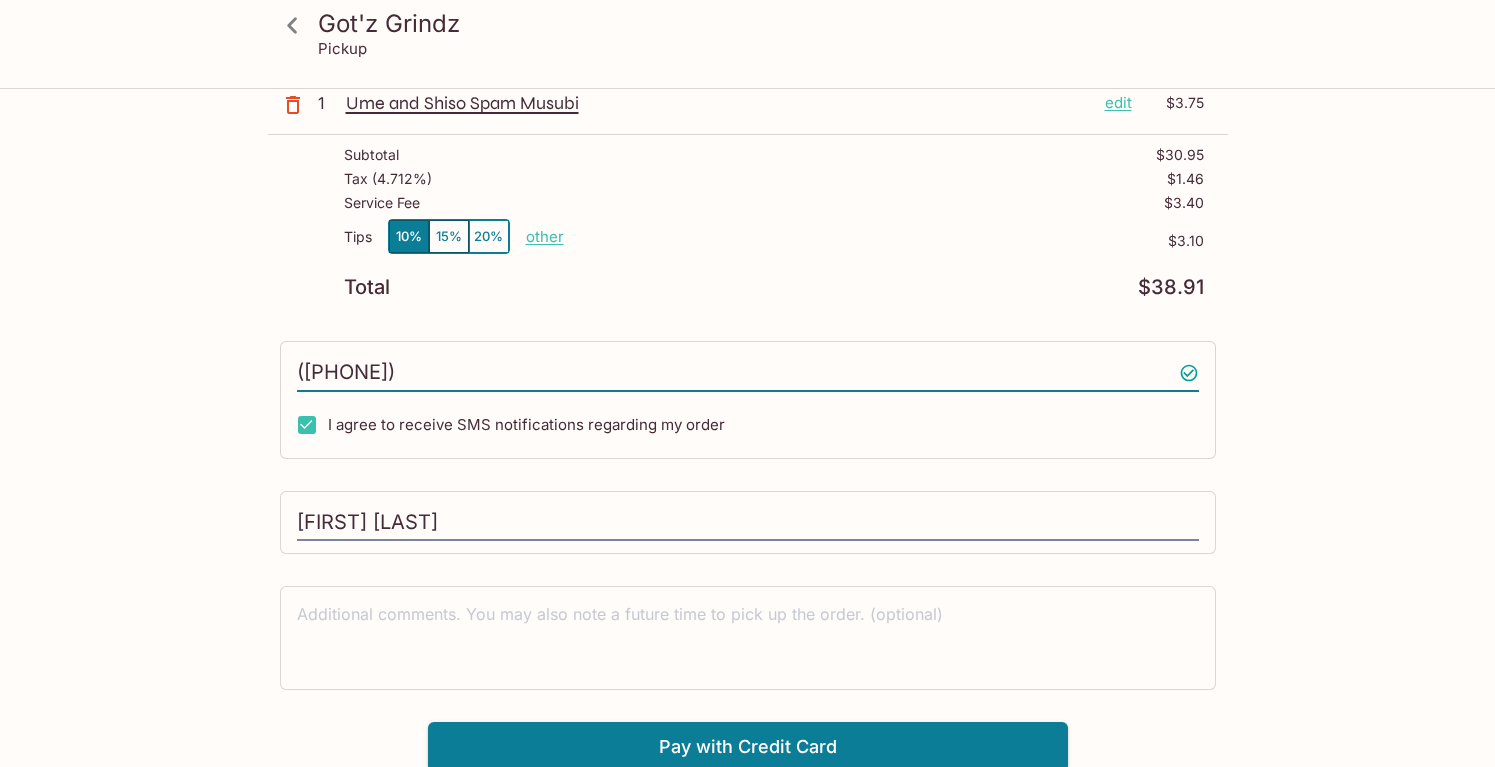 scroll, scrollTop: 441, scrollLeft: 0, axis: vertical 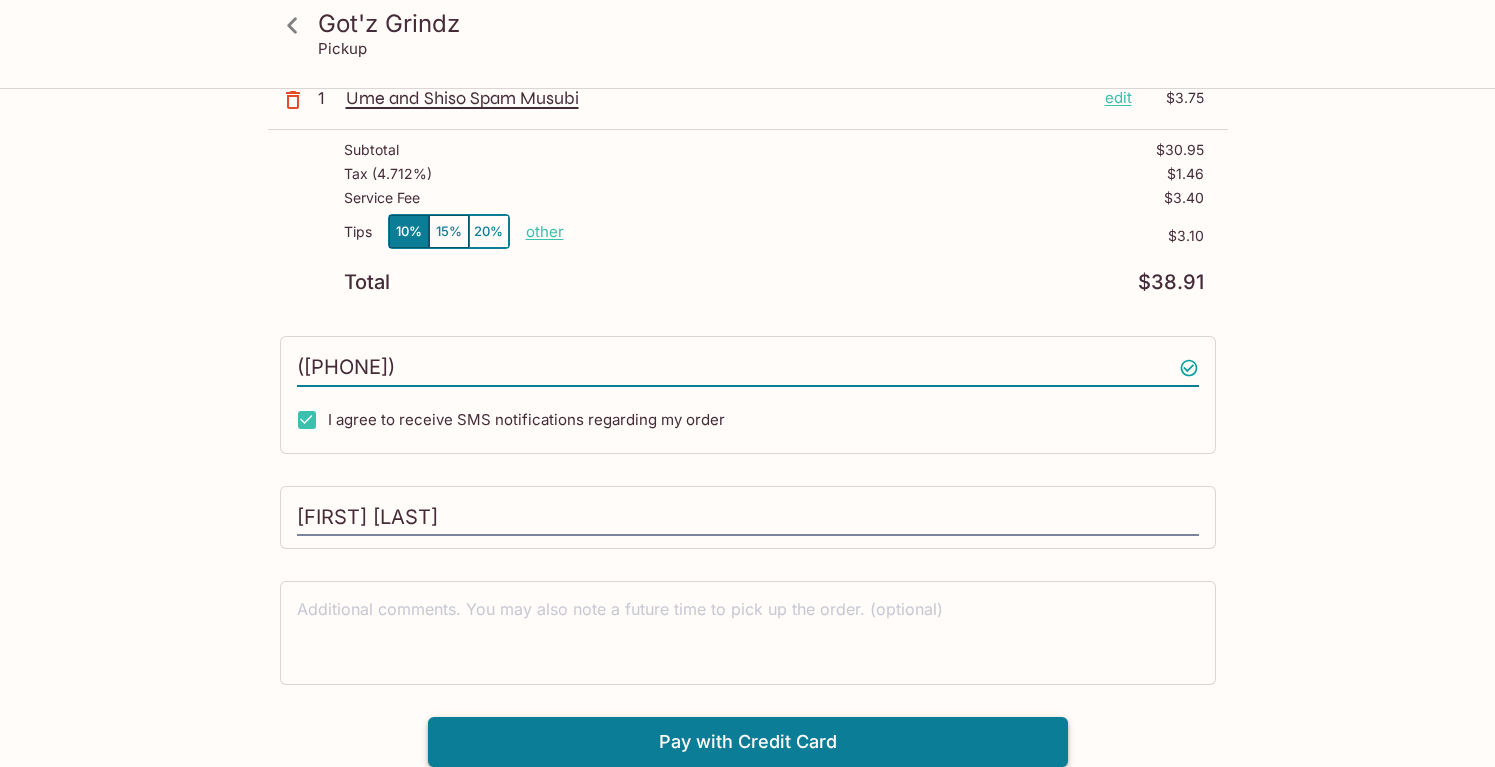 type on "([PHONE])" 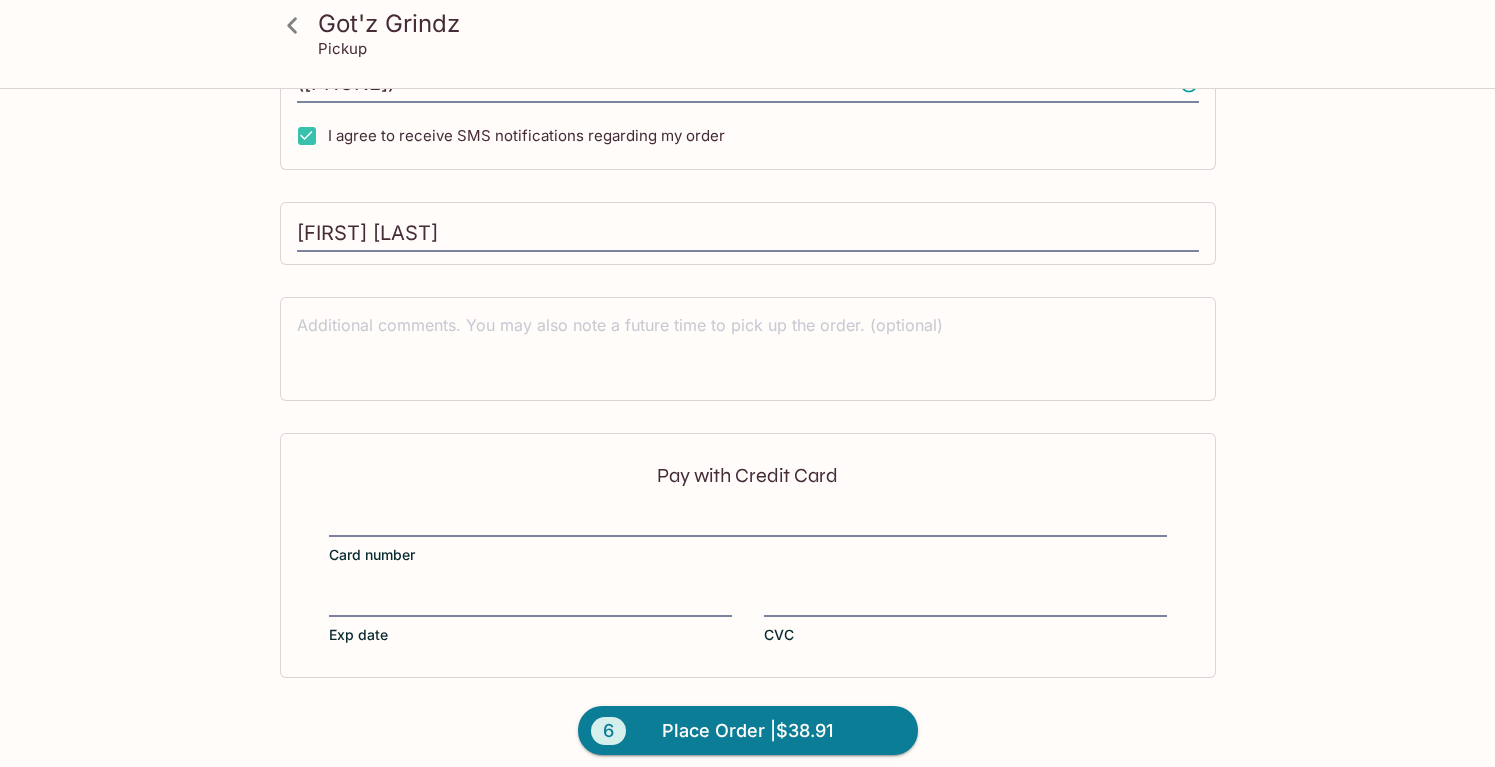 scroll, scrollTop: 741, scrollLeft: 0, axis: vertical 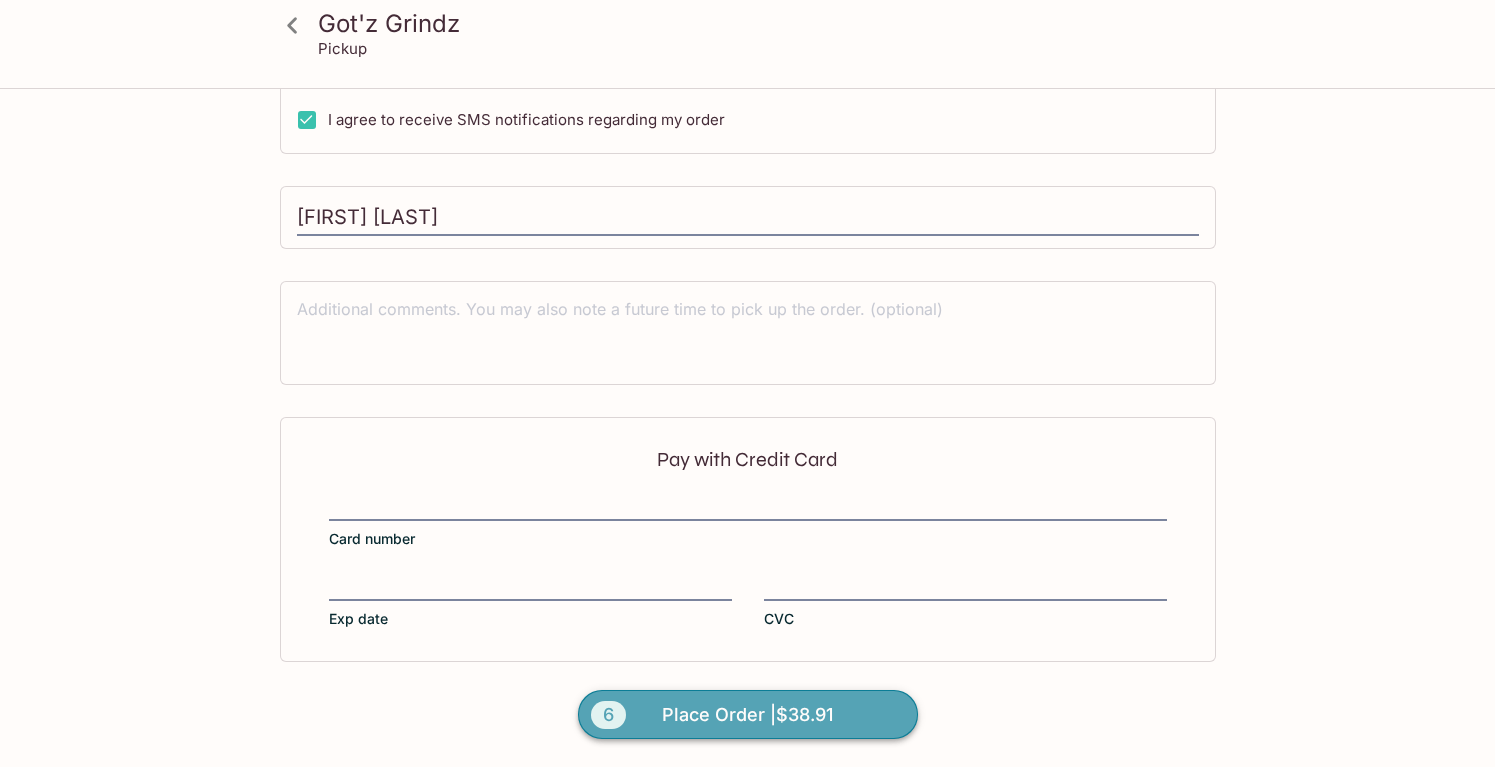 click on "Place Order |  [PRICE]" at bounding box center [747, 715] 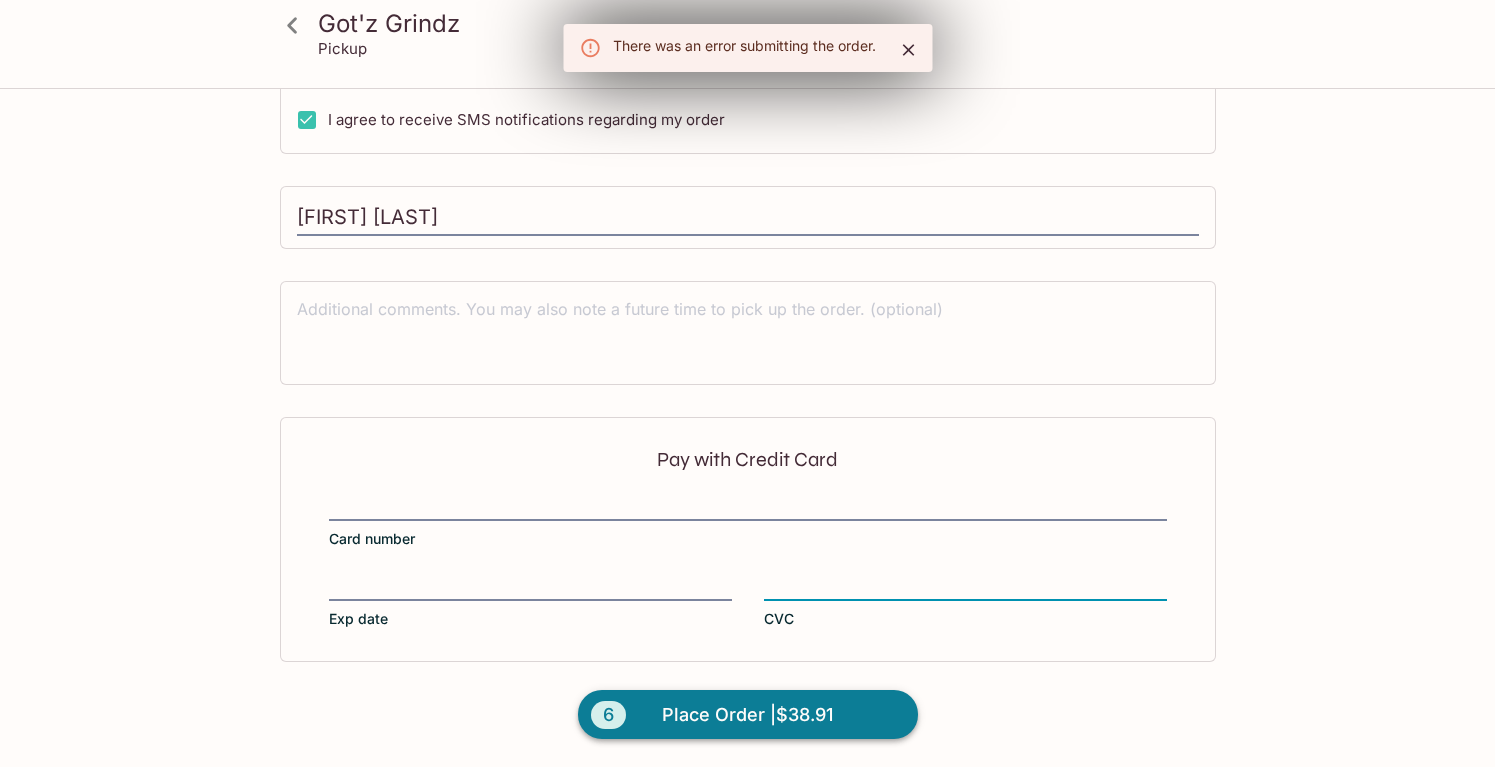 click on "Place Order |  [PRICE]" at bounding box center (747, 715) 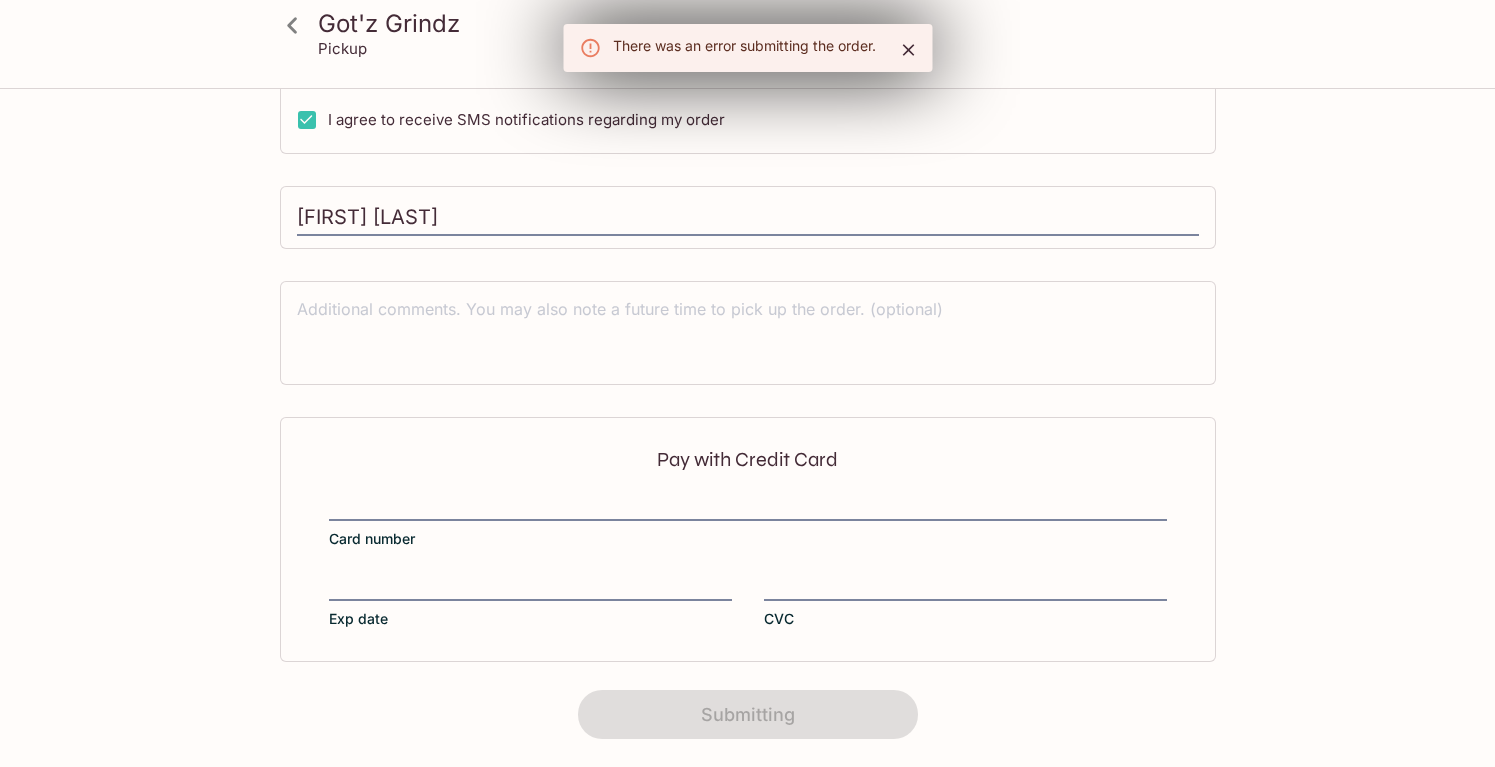 scroll, scrollTop: 0, scrollLeft: 0, axis: both 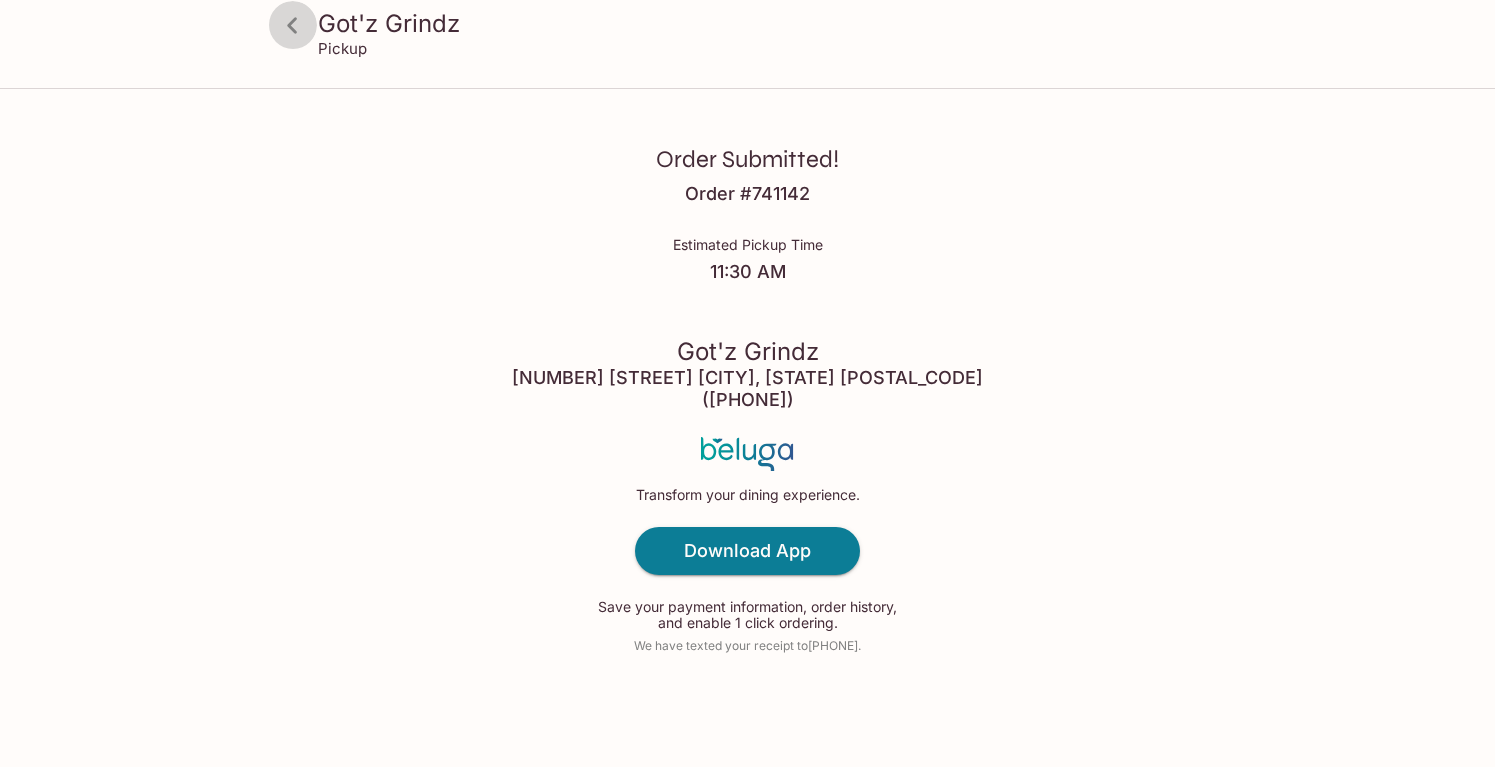 click 